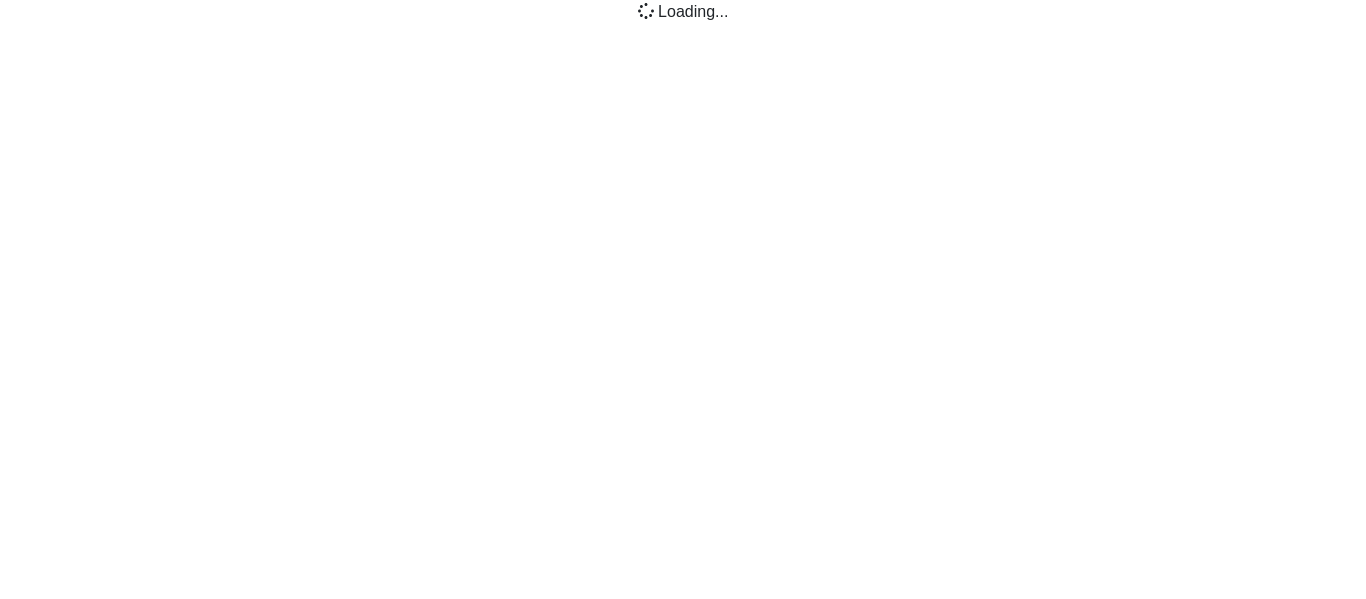 scroll, scrollTop: 0, scrollLeft: 0, axis: both 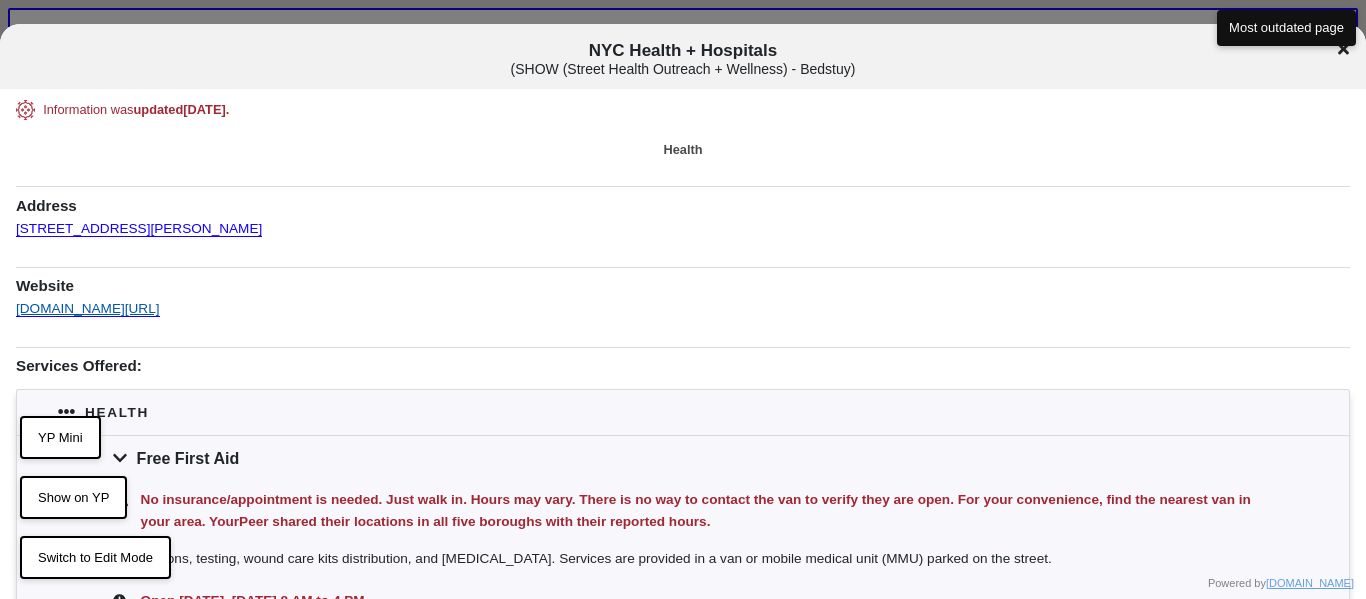 click on "[DOMAIN_NAME][URL]" at bounding box center (88, 303) 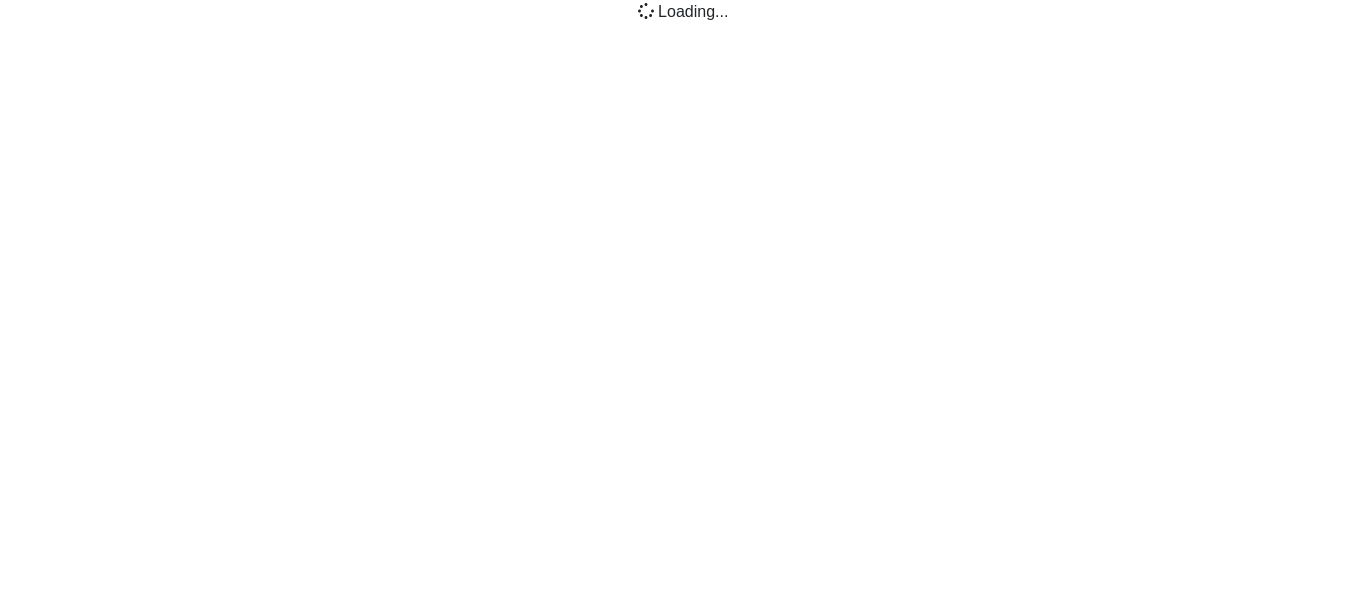 scroll, scrollTop: 0, scrollLeft: 0, axis: both 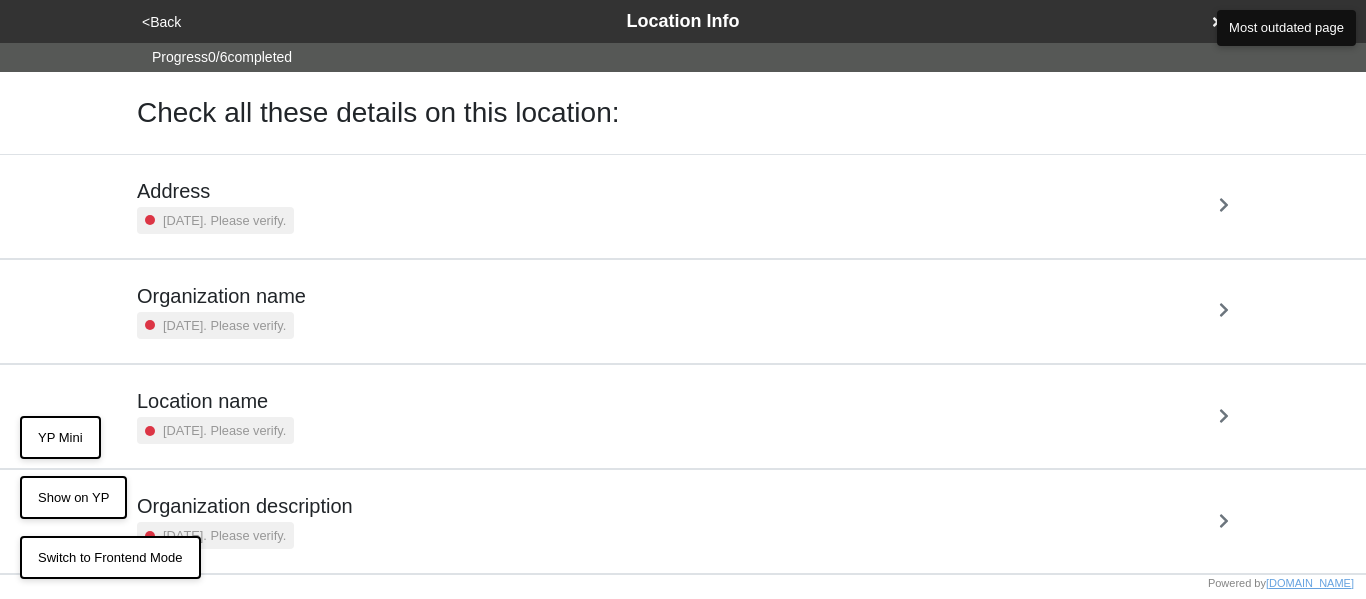 click on "Address" at bounding box center [215, 191] 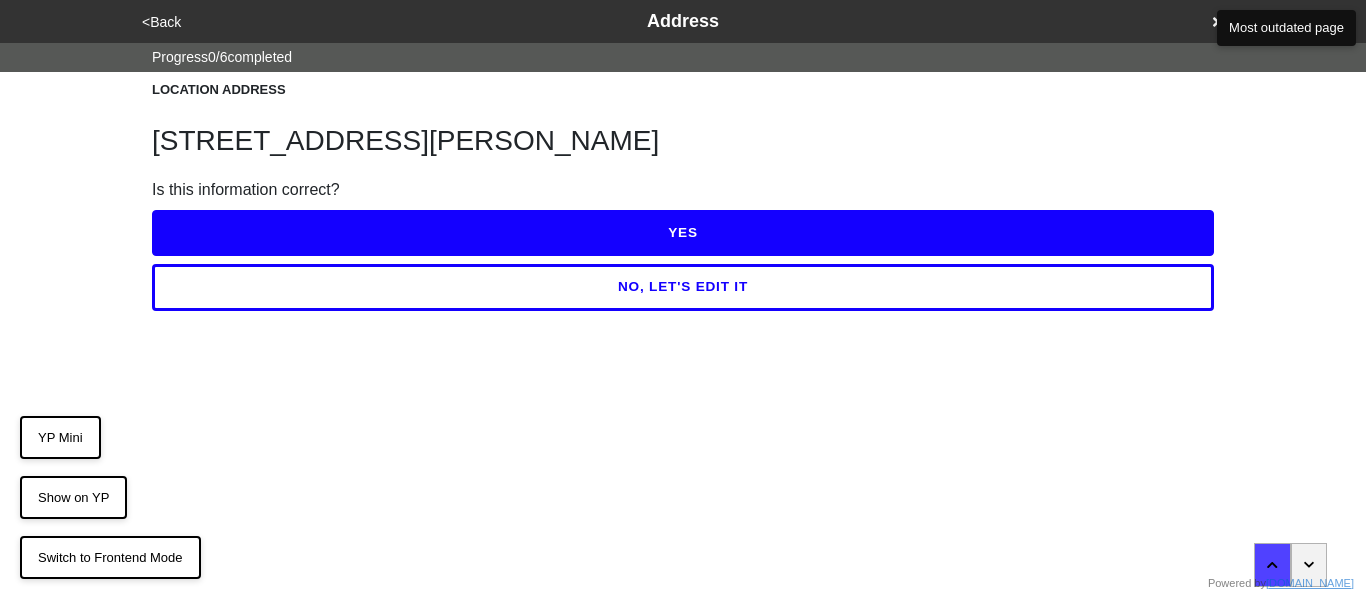 click on "<Back" at bounding box center [161, 22] 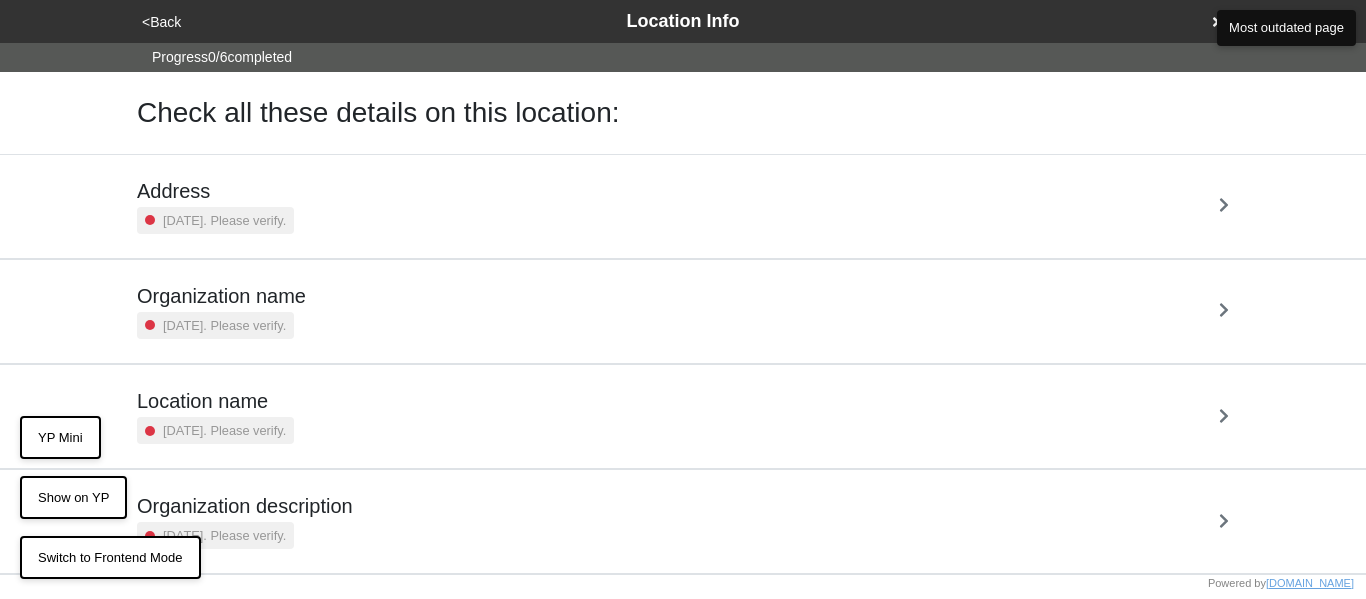 click on "<Back" at bounding box center (161, 22) 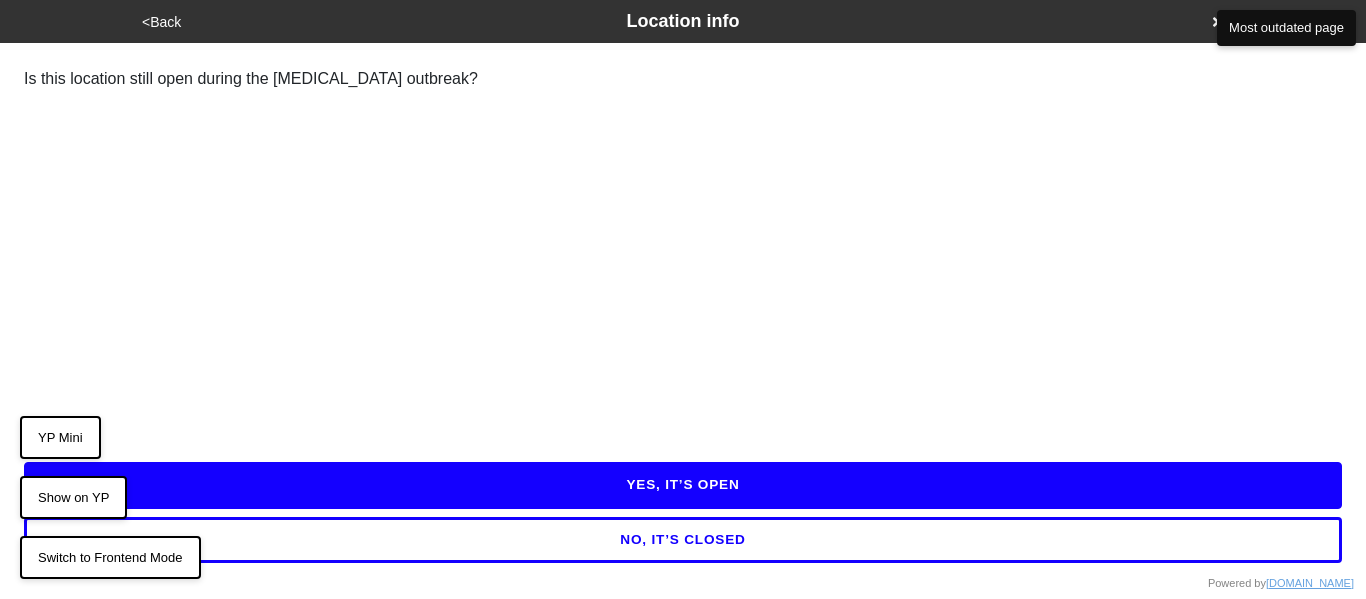 click on "YES, IT’S OPEN" at bounding box center [683, 485] 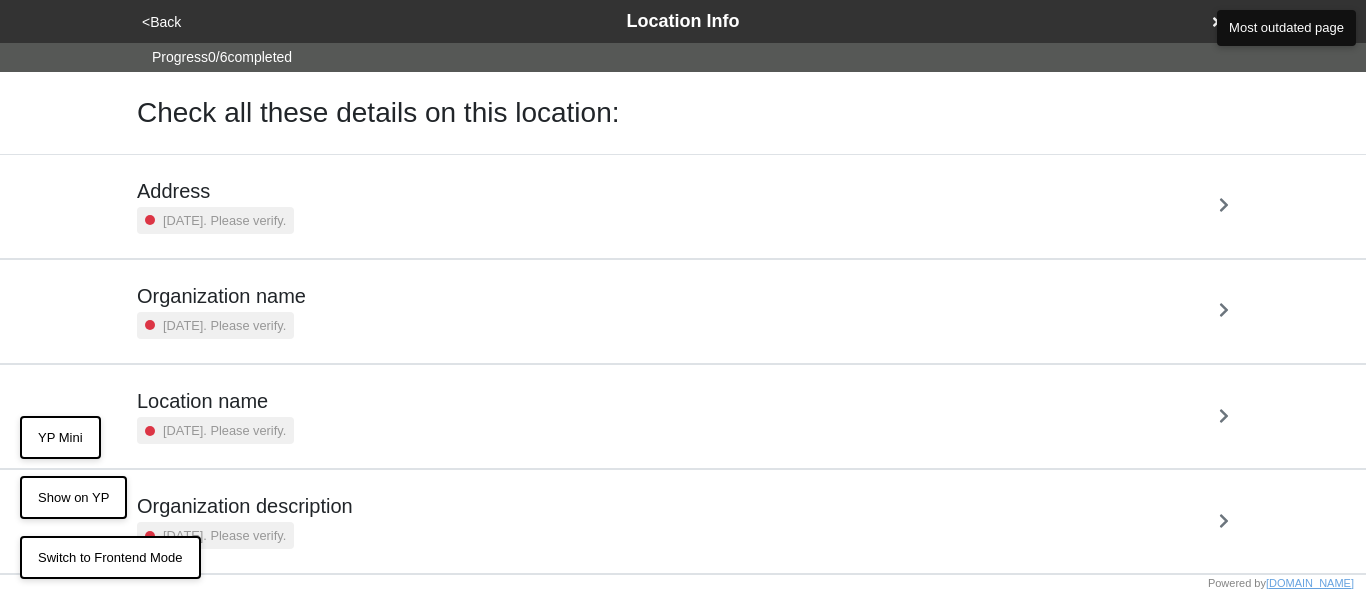 click on "Address" at bounding box center [215, 191] 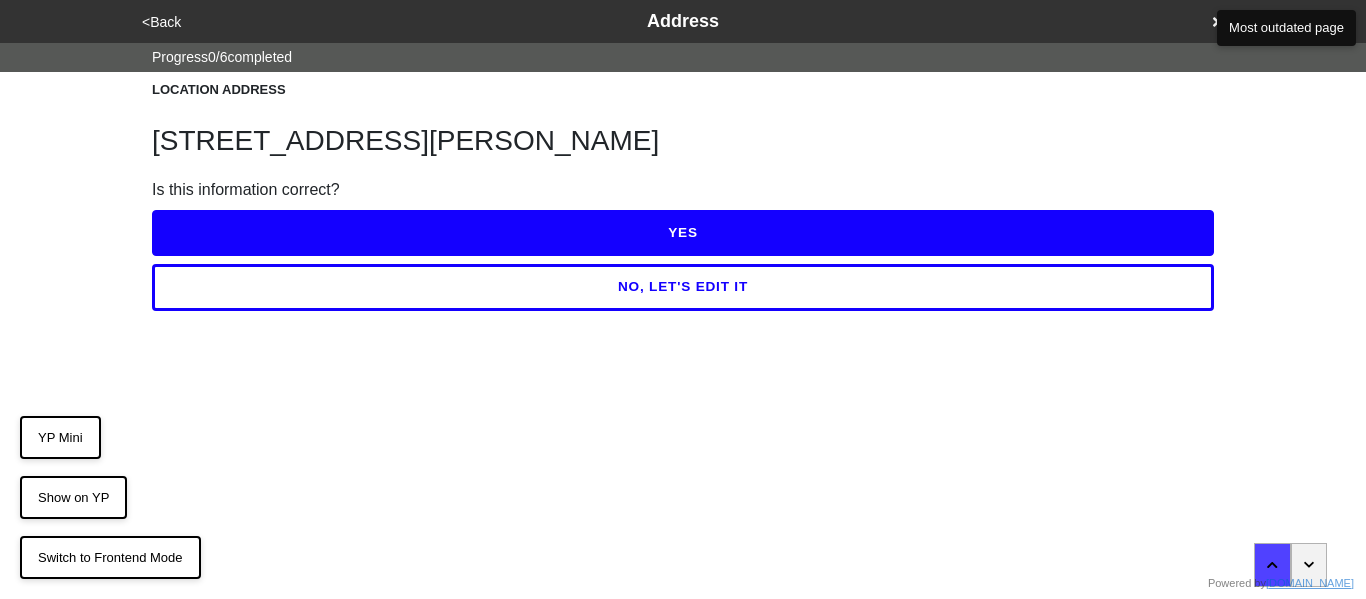 click on "YES" at bounding box center [683, 233] 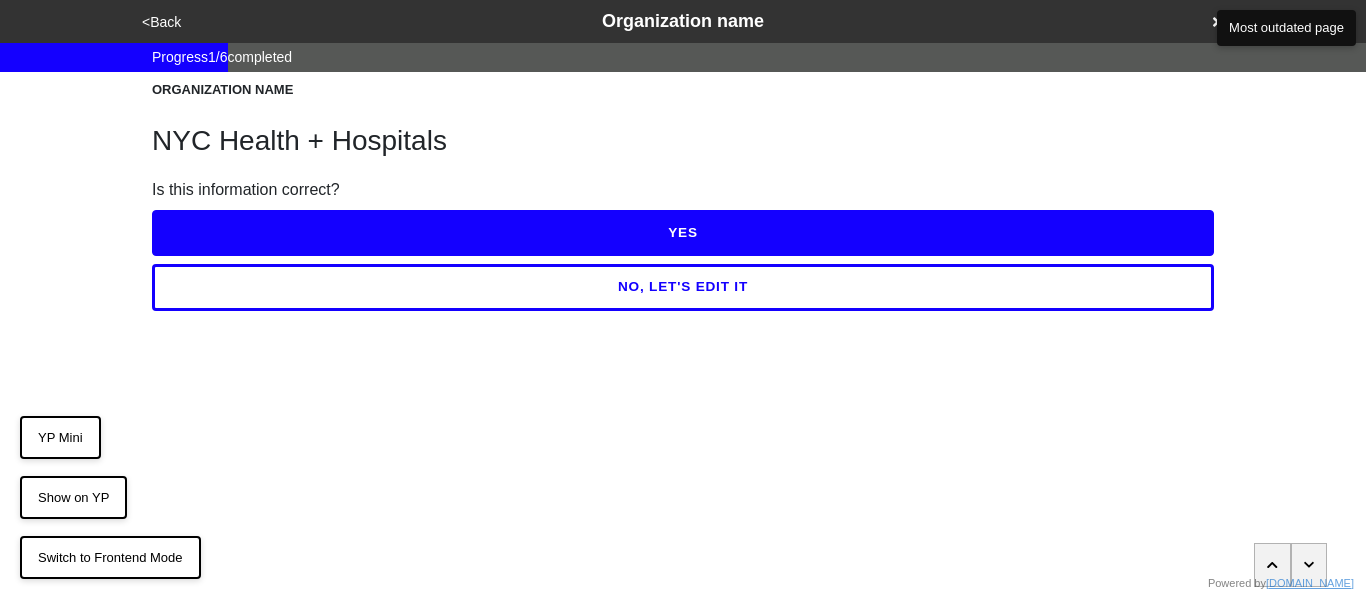 click on "YES" at bounding box center [683, 233] 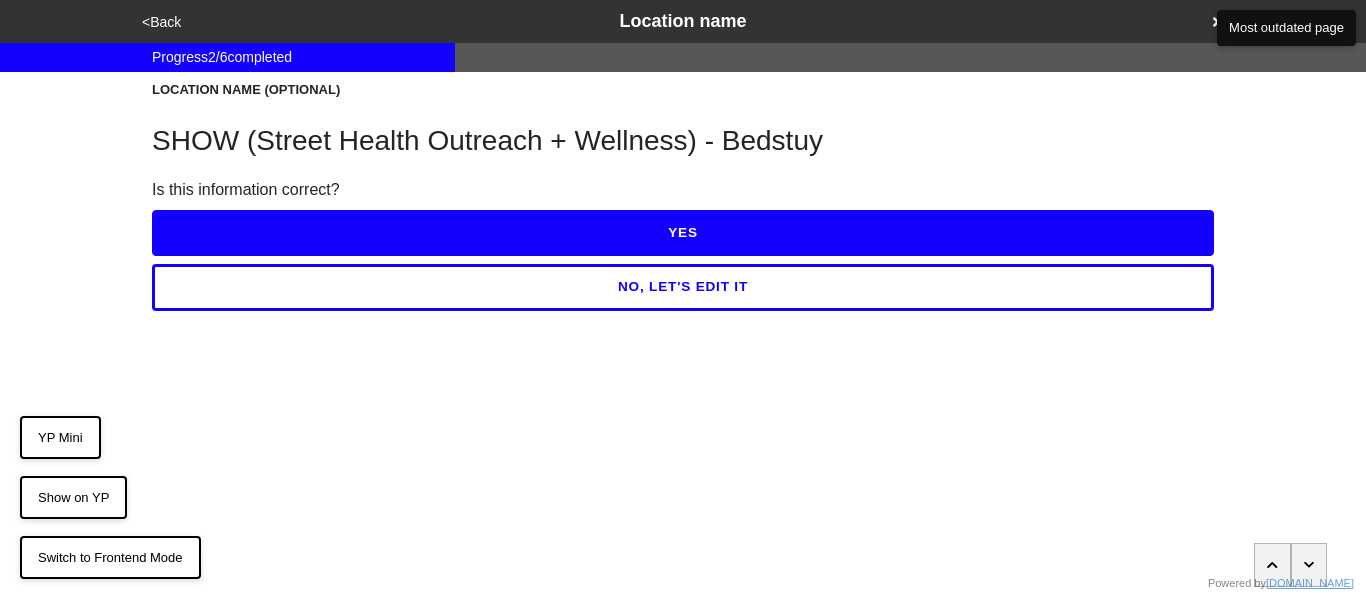 click on "NO, LET'S EDIT IT" at bounding box center (683, 287) 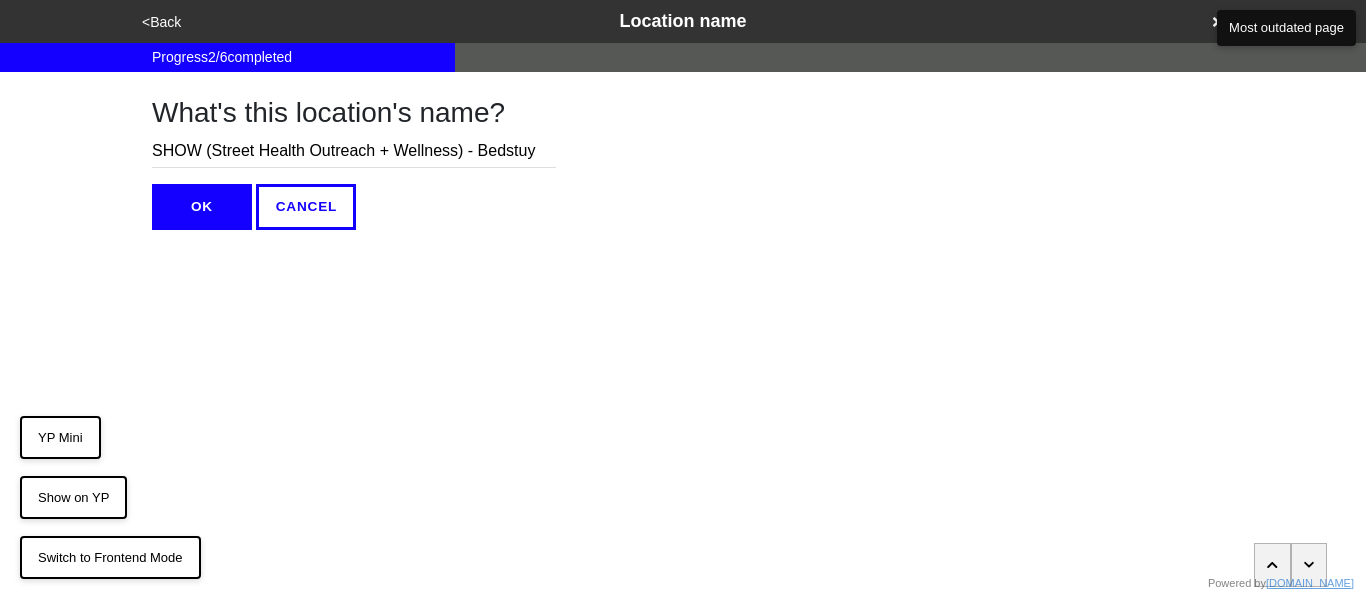 click on "<Back" at bounding box center (161, 22) 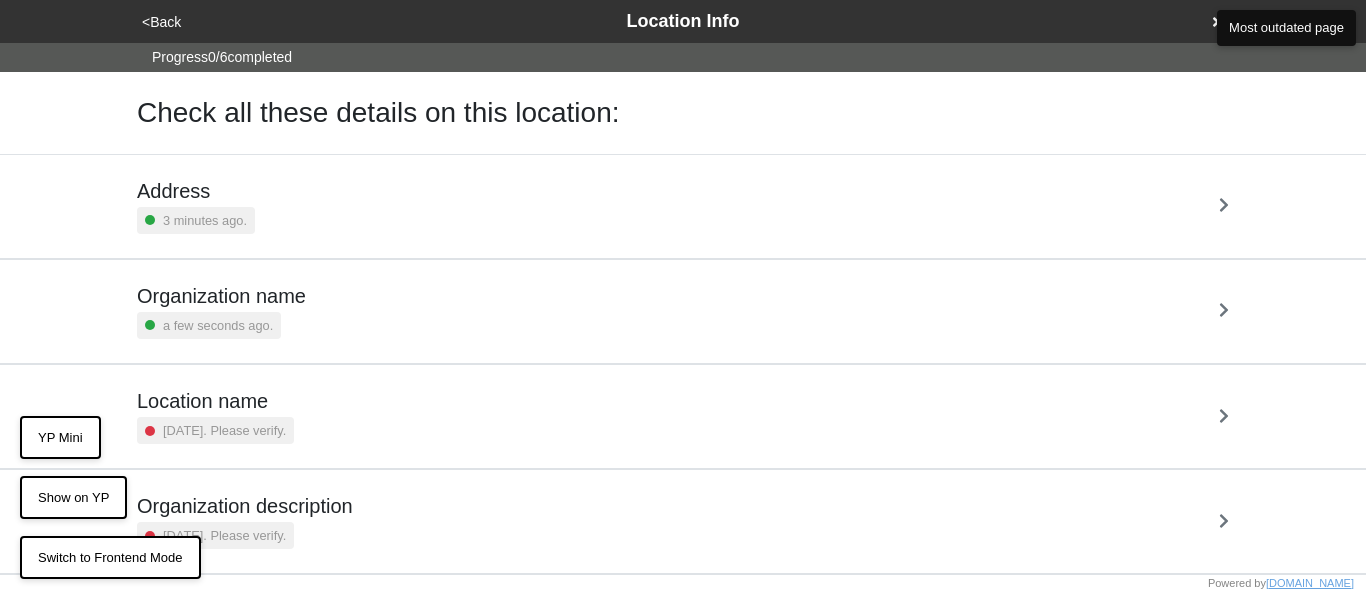 click on "Organization name" at bounding box center (221, 296) 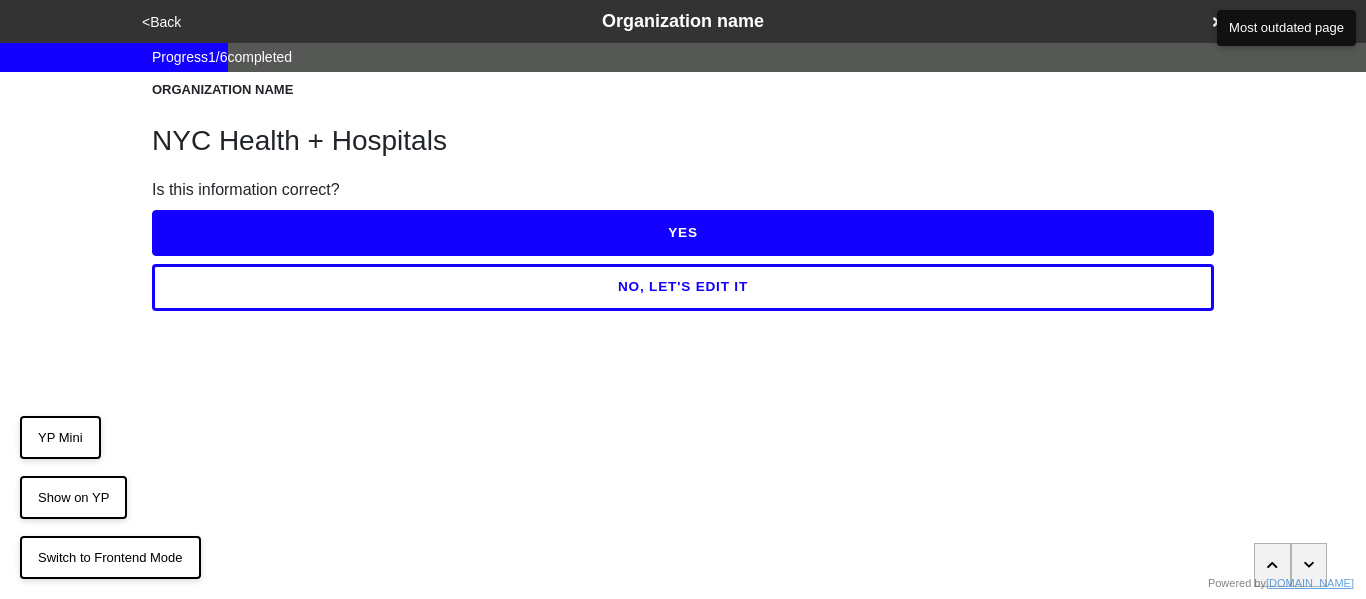 click on "YES" at bounding box center [683, 233] 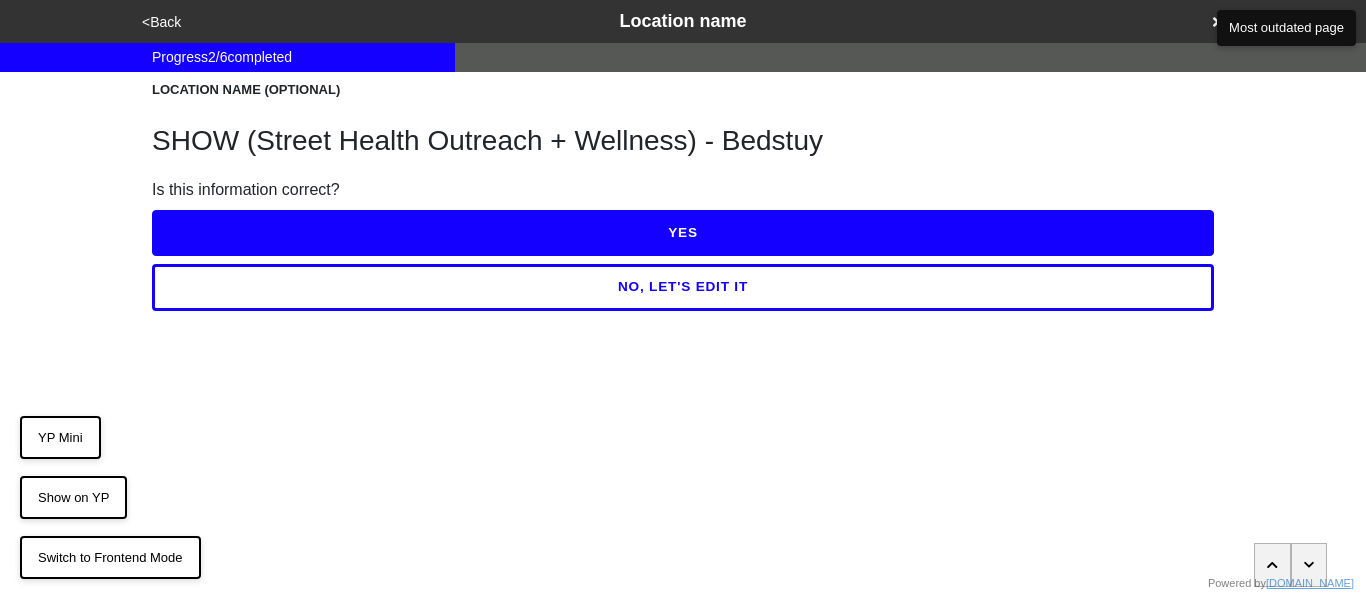 click on "YES" at bounding box center (683, 233) 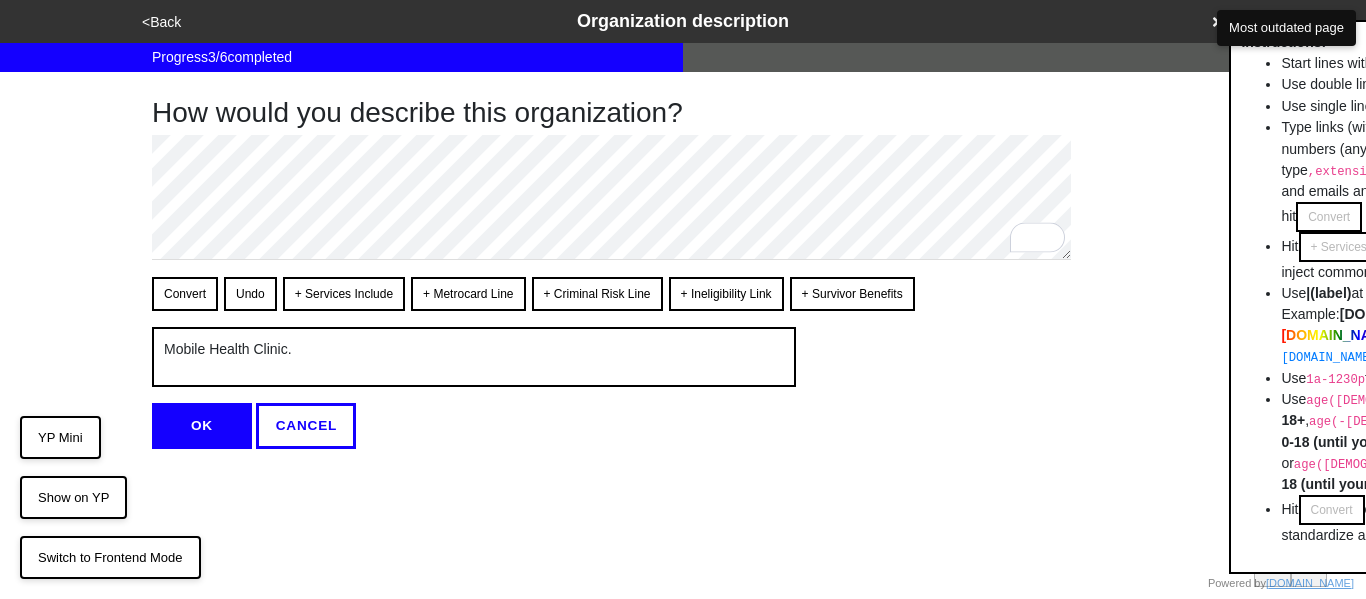 click on "OK" at bounding box center (202, 426) 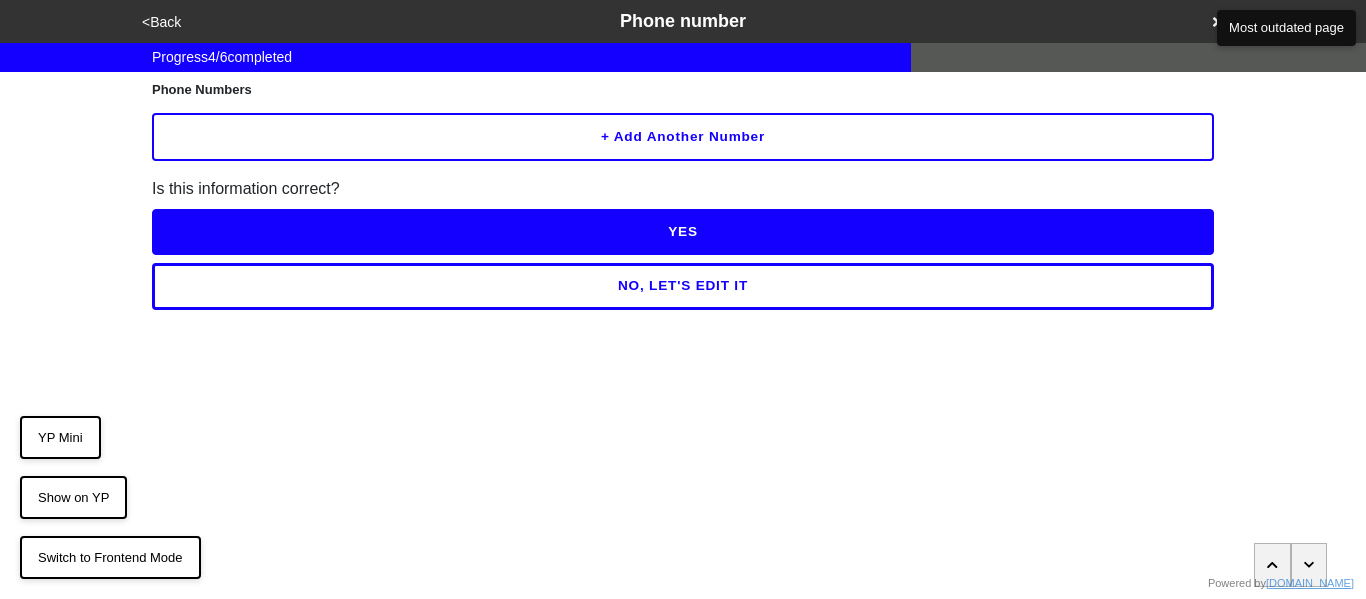 click on "YES" at bounding box center (683, 232) 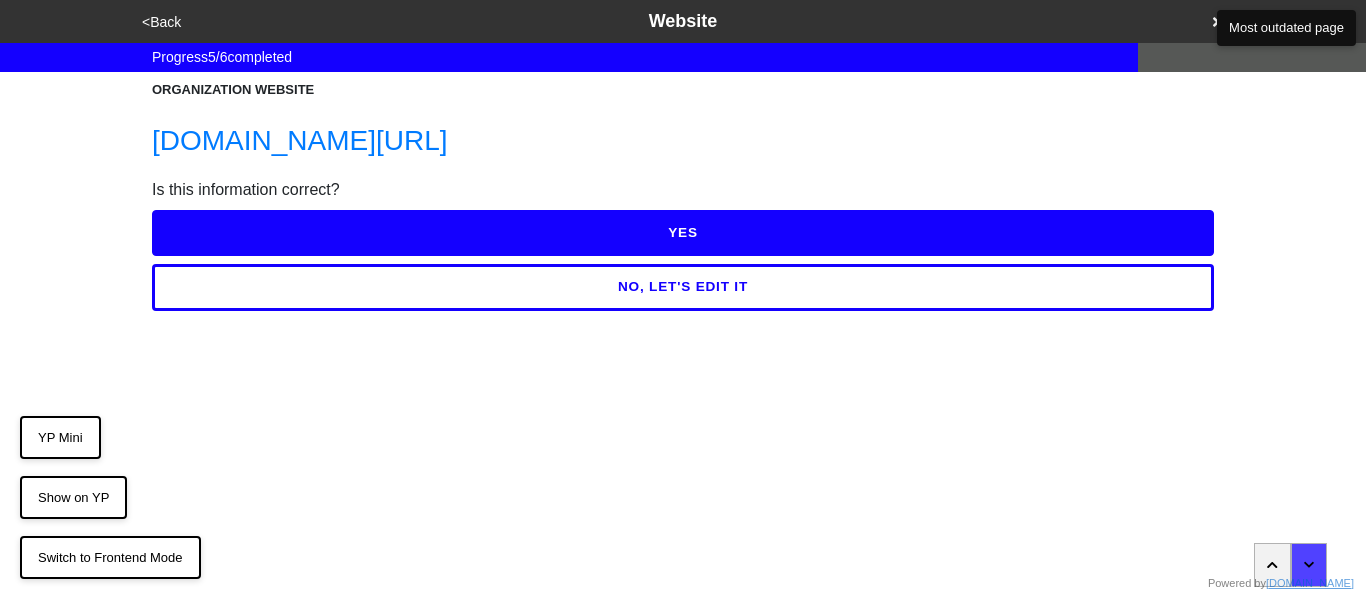 click on "YES" at bounding box center (683, 233) 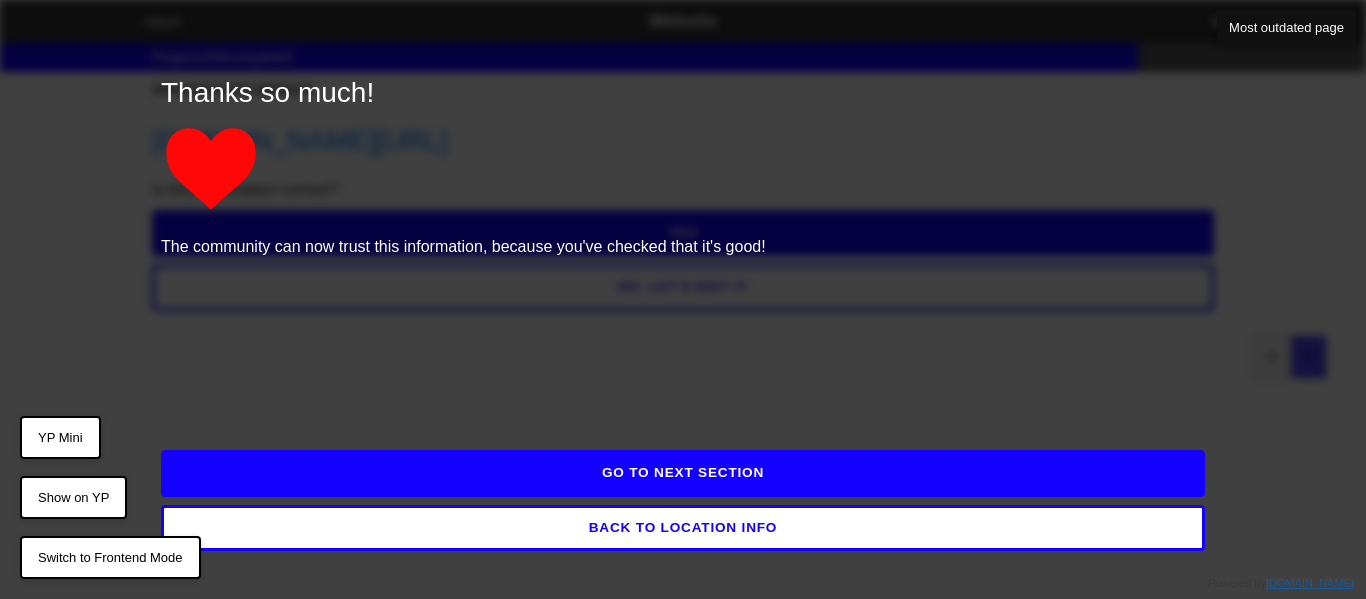 click on "GO TO NEXT SECTION" at bounding box center (683, 473) 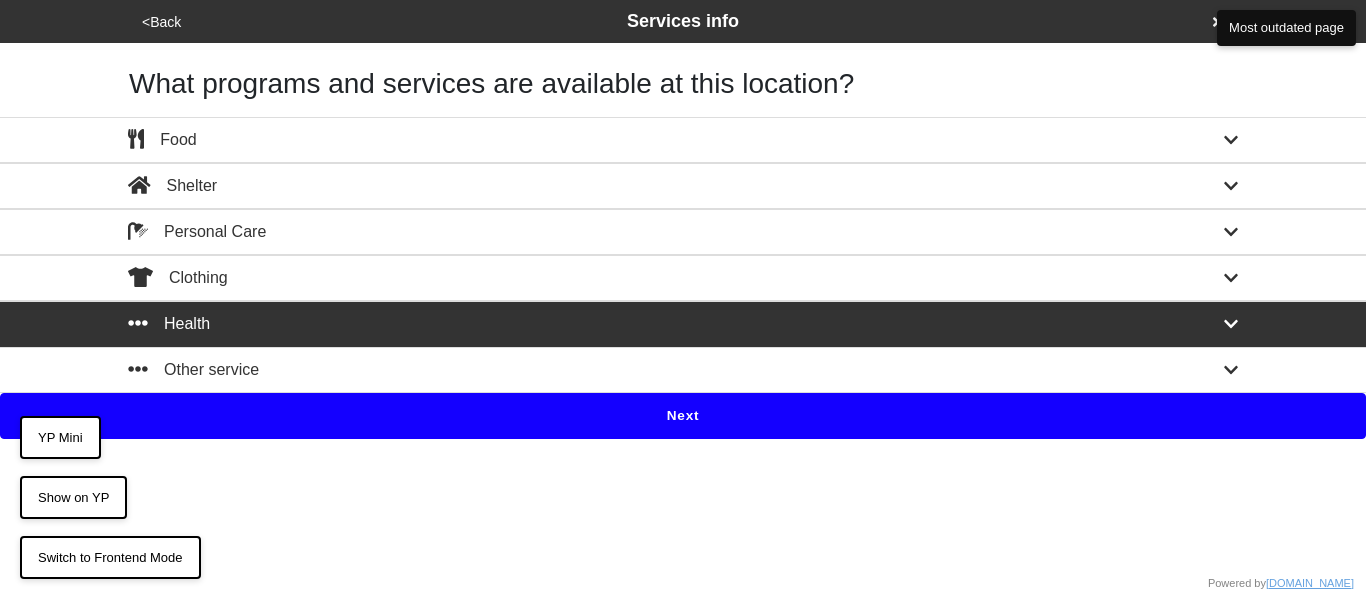 click on "Next" at bounding box center [683, 416] 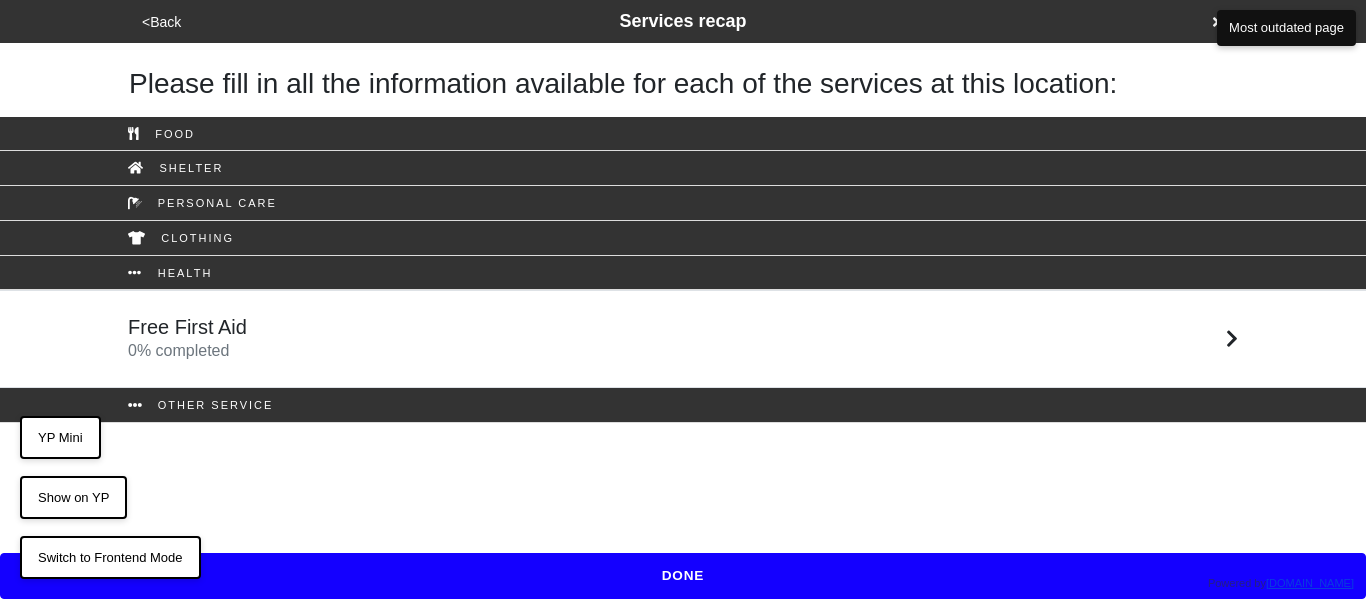click on "Free First Aid 0 % completed" at bounding box center [683, 339] 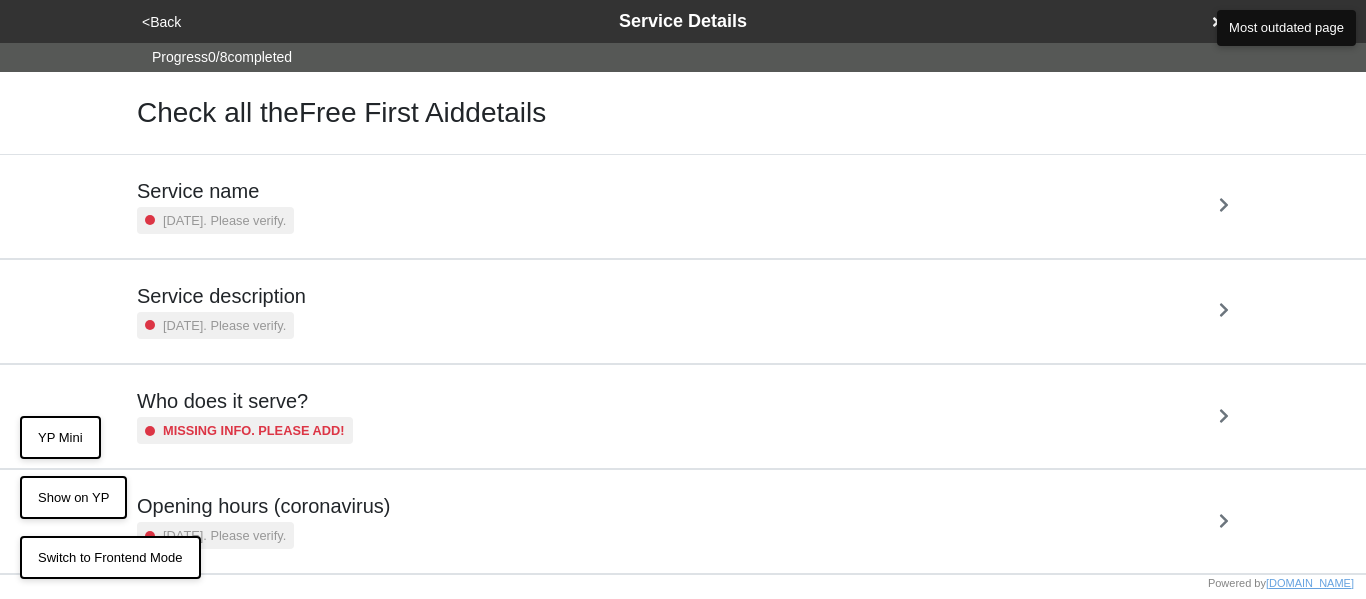click on "Service name" at bounding box center (215, 191) 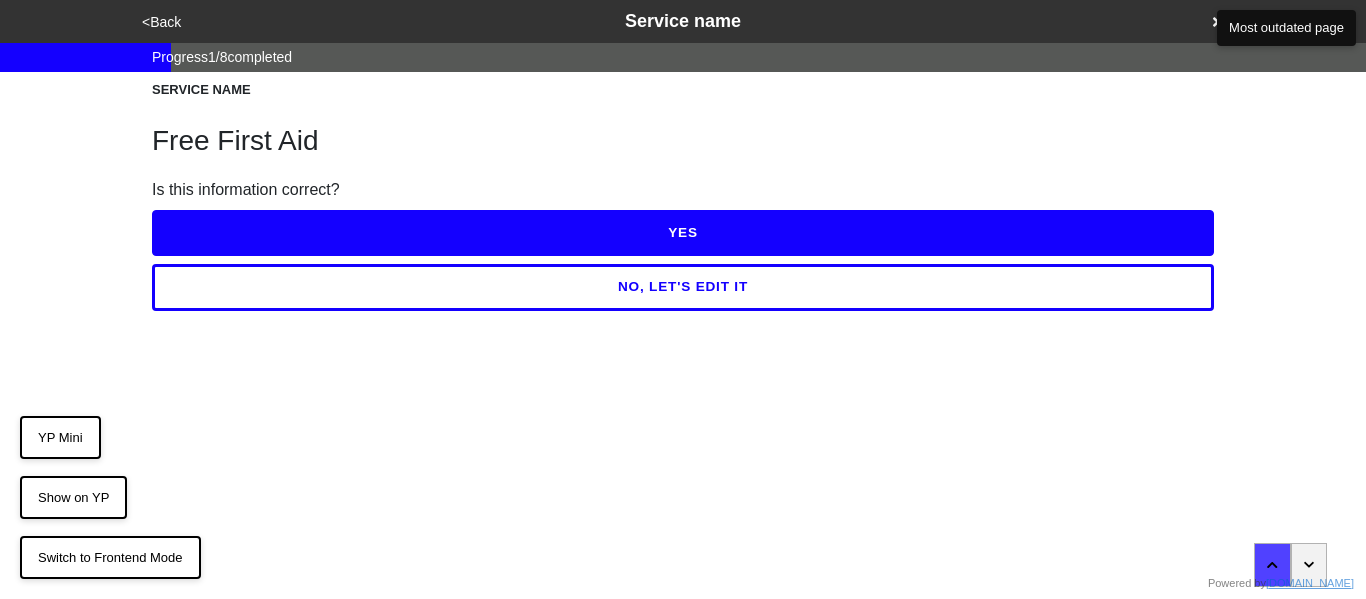 click on "YES" at bounding box center (683, 233) 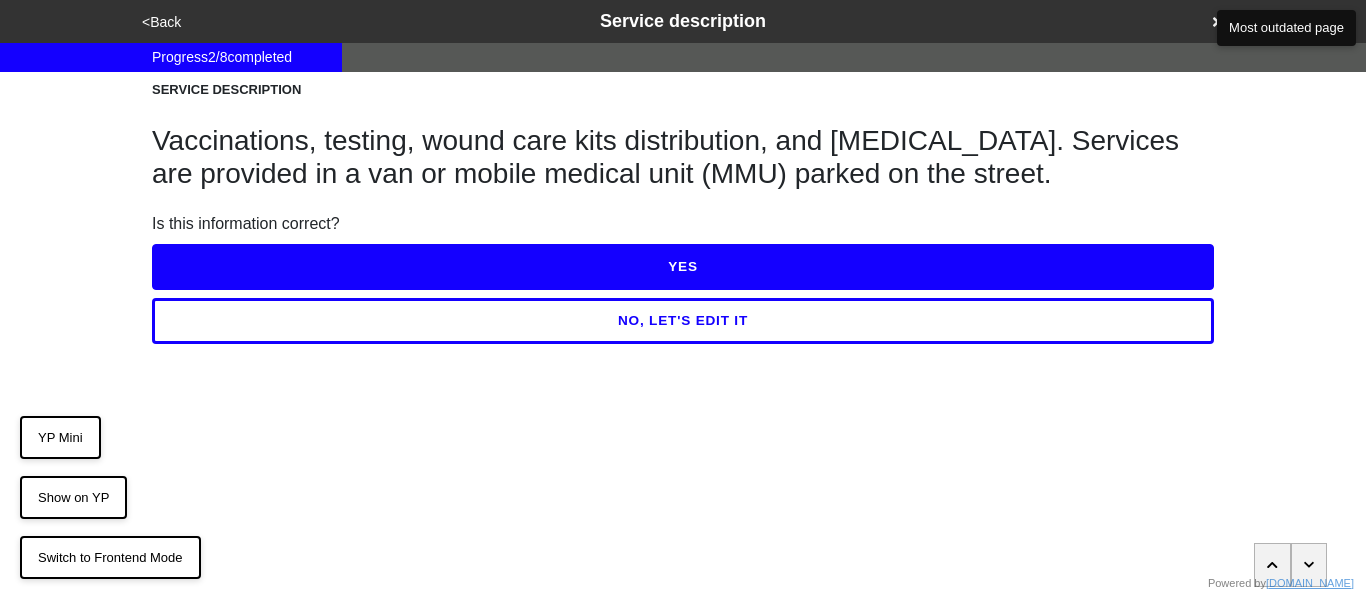 click on "NO, LET'S EDIT IT" at bounding box center (683, 321) 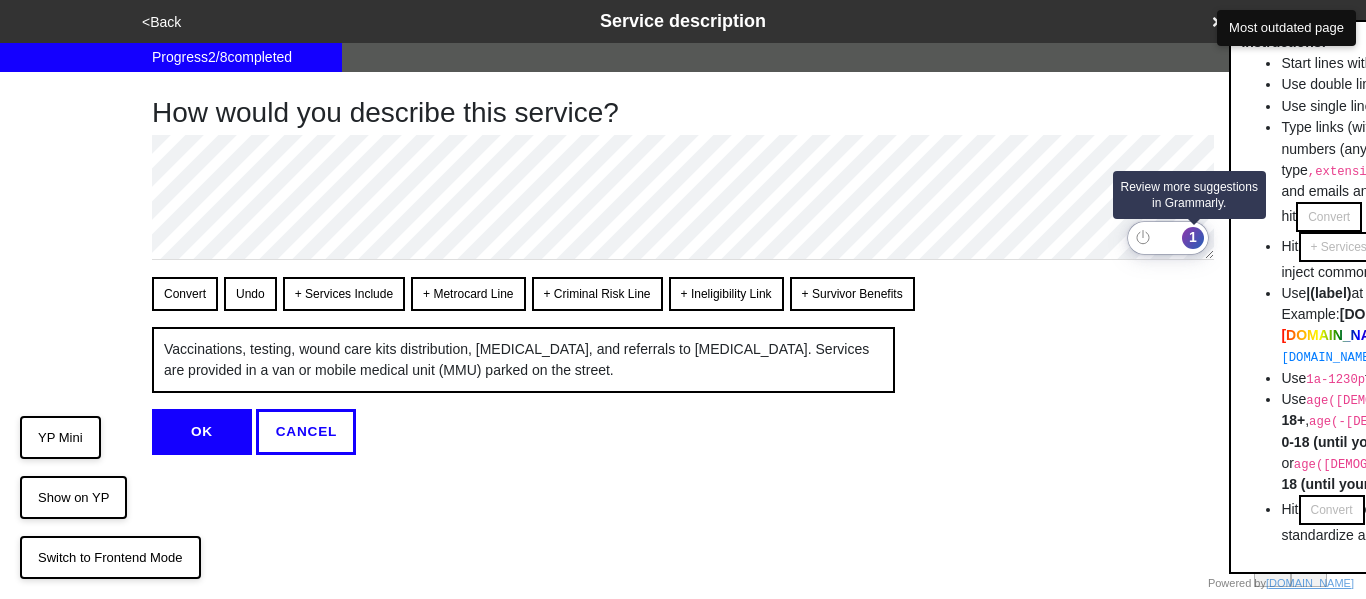 click on "1" 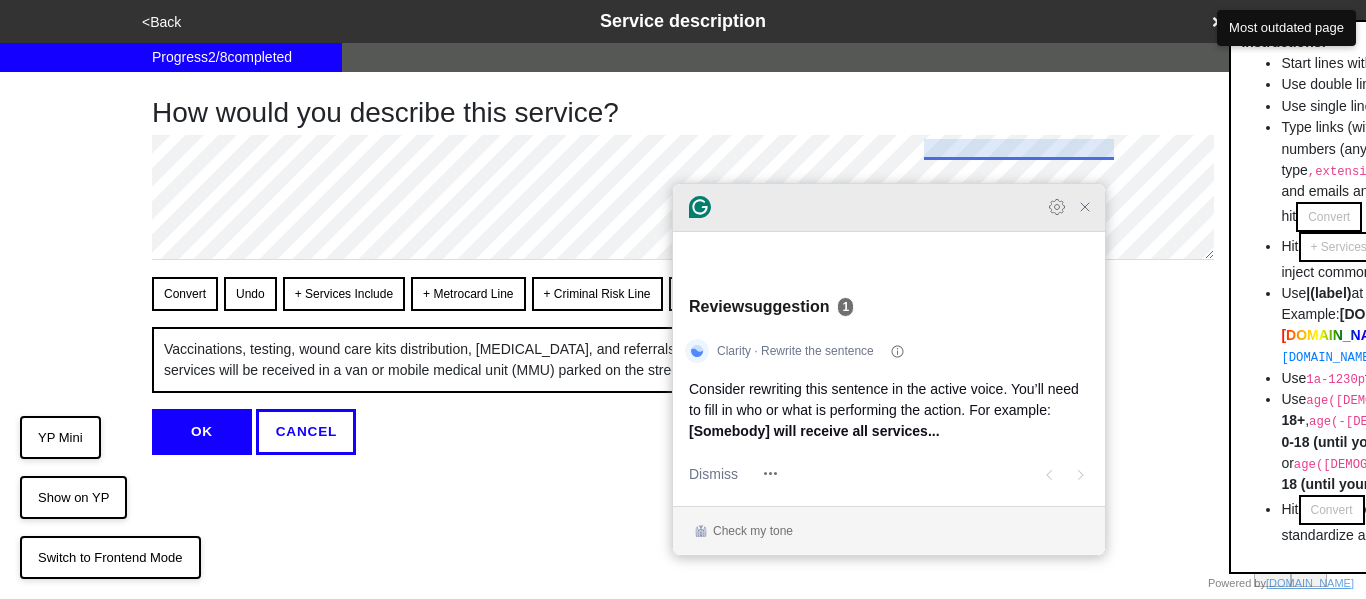click 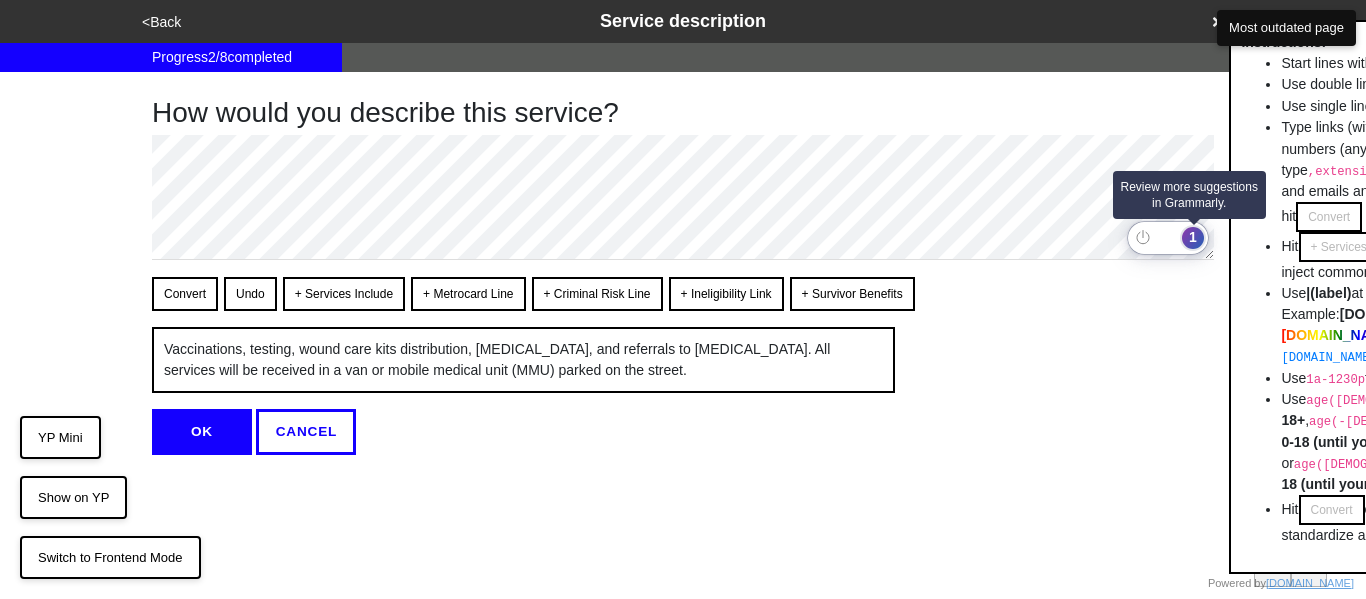 click on "1" 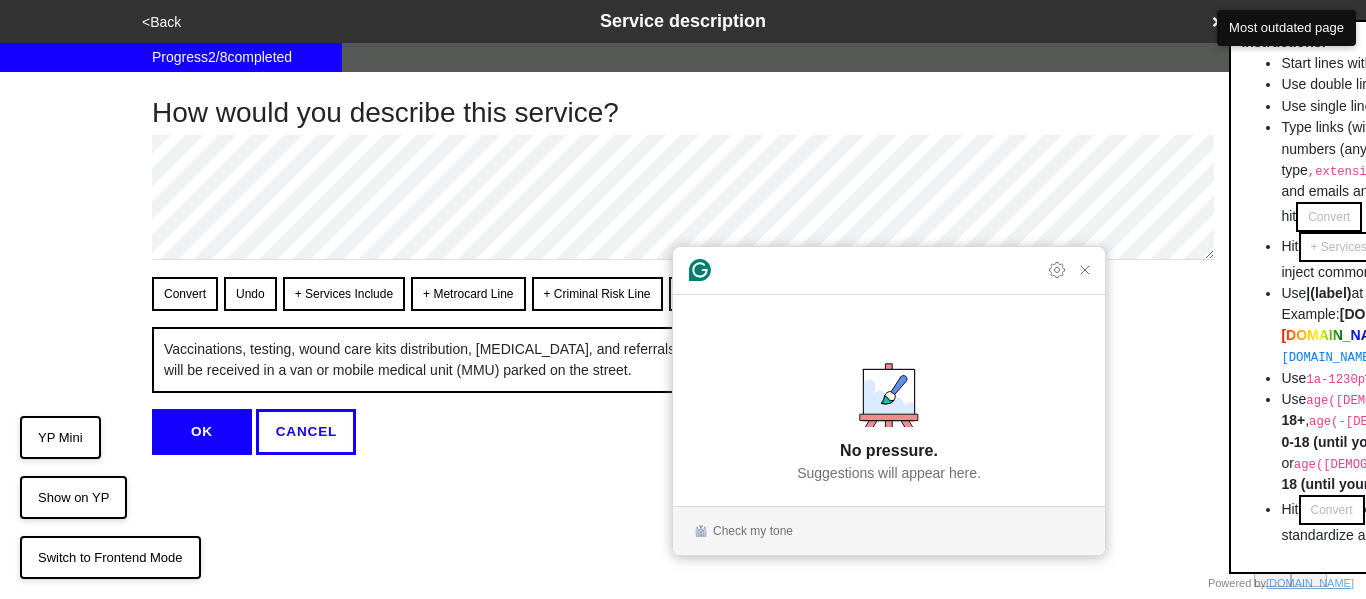 type on "x" 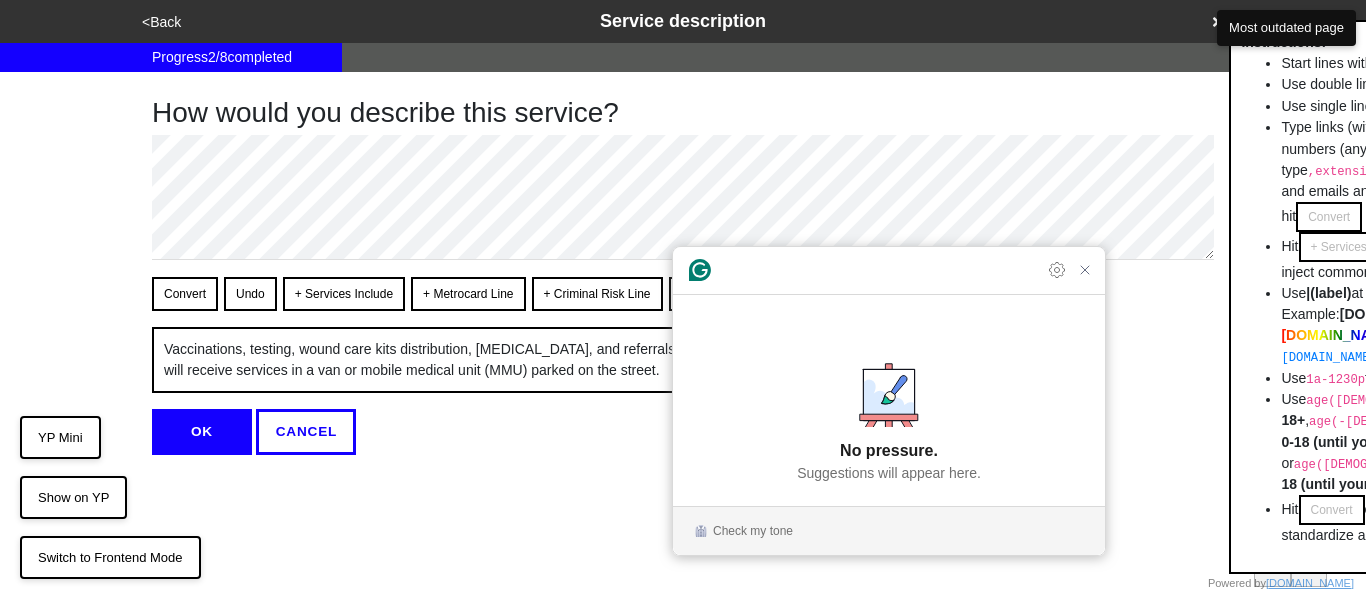 scroll, scrollTop: 0, scrollLeft: 0, axis: both 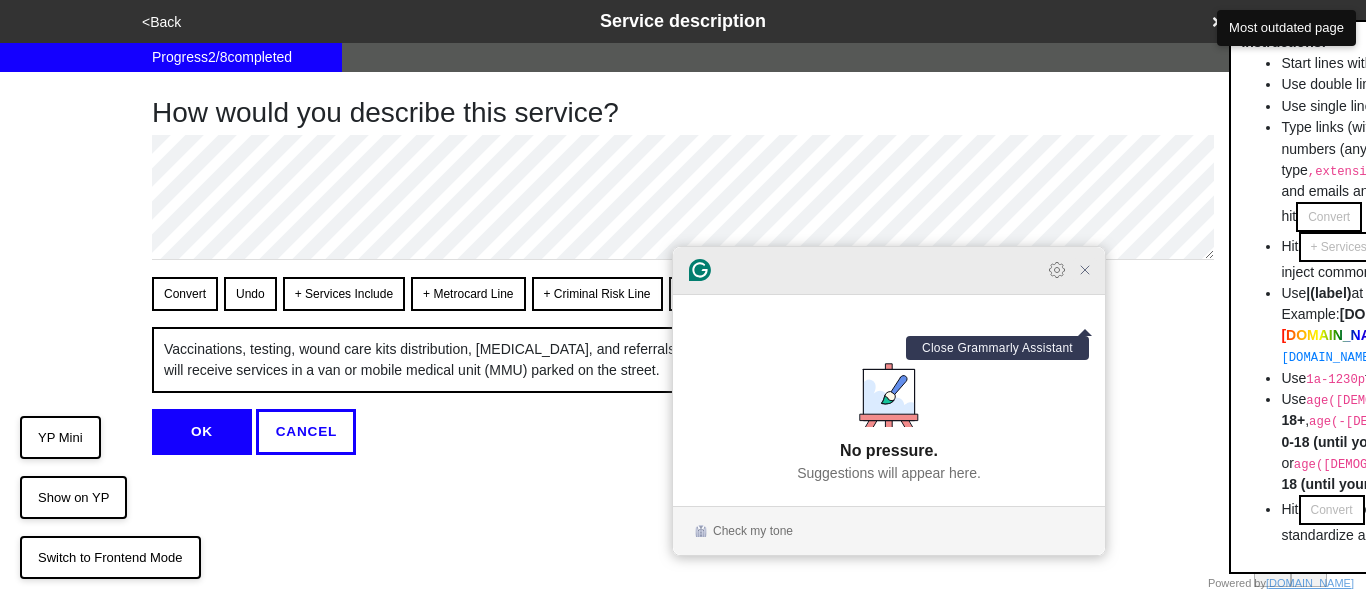 click 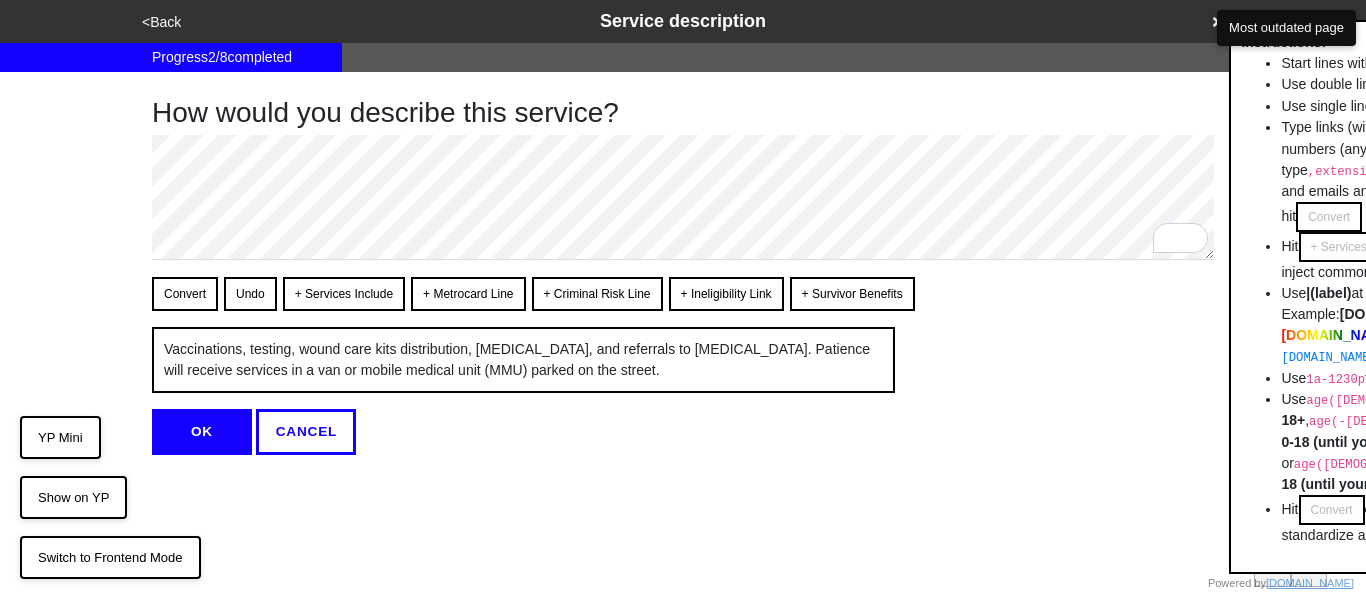 click on "OK" at bounding box center [202, 432] 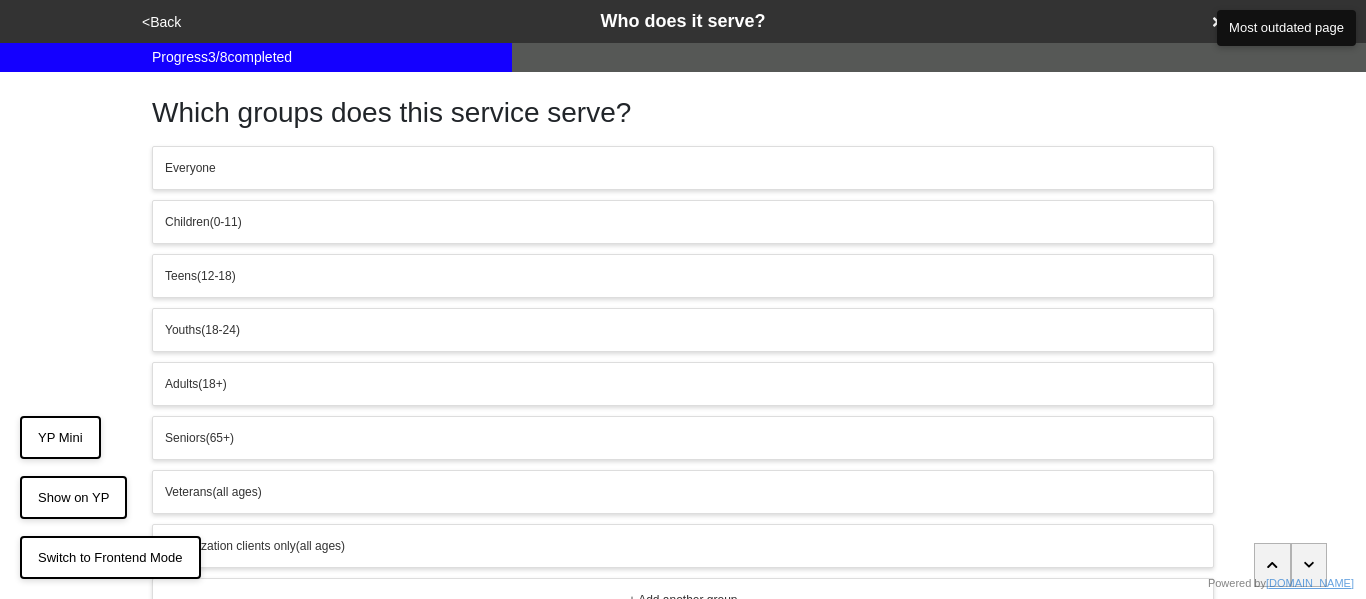 click on "<Back" at bounding box center (161, 22) 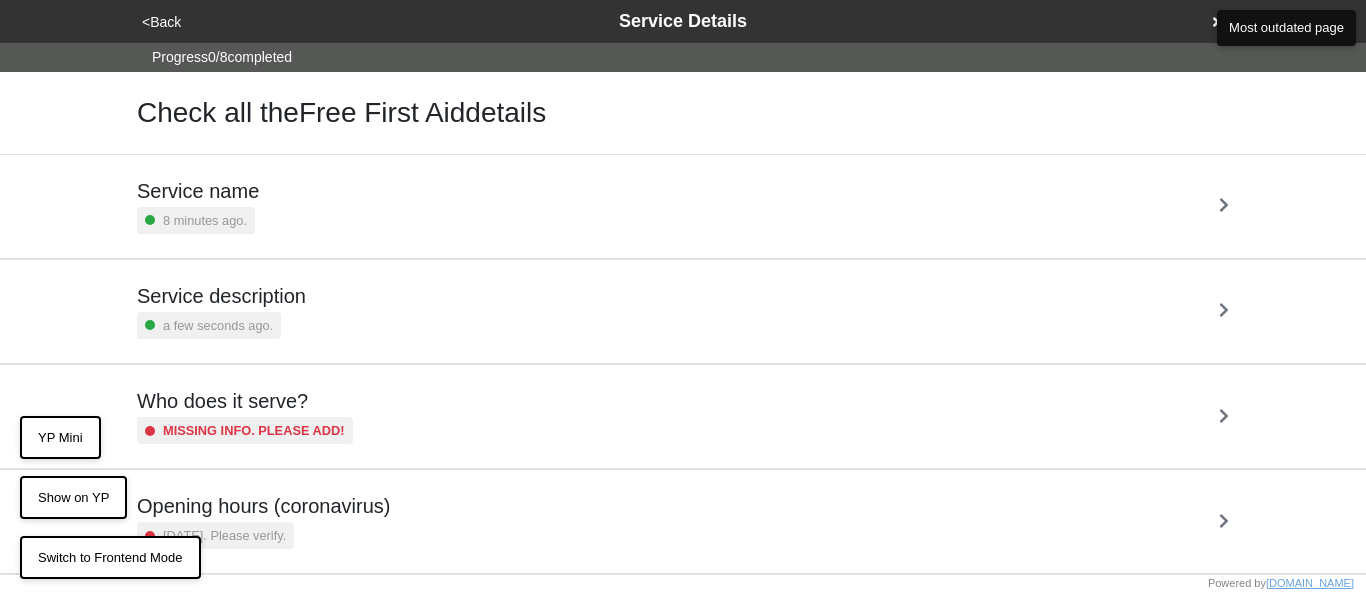click on "Service description" at bounding box center [221, 296] 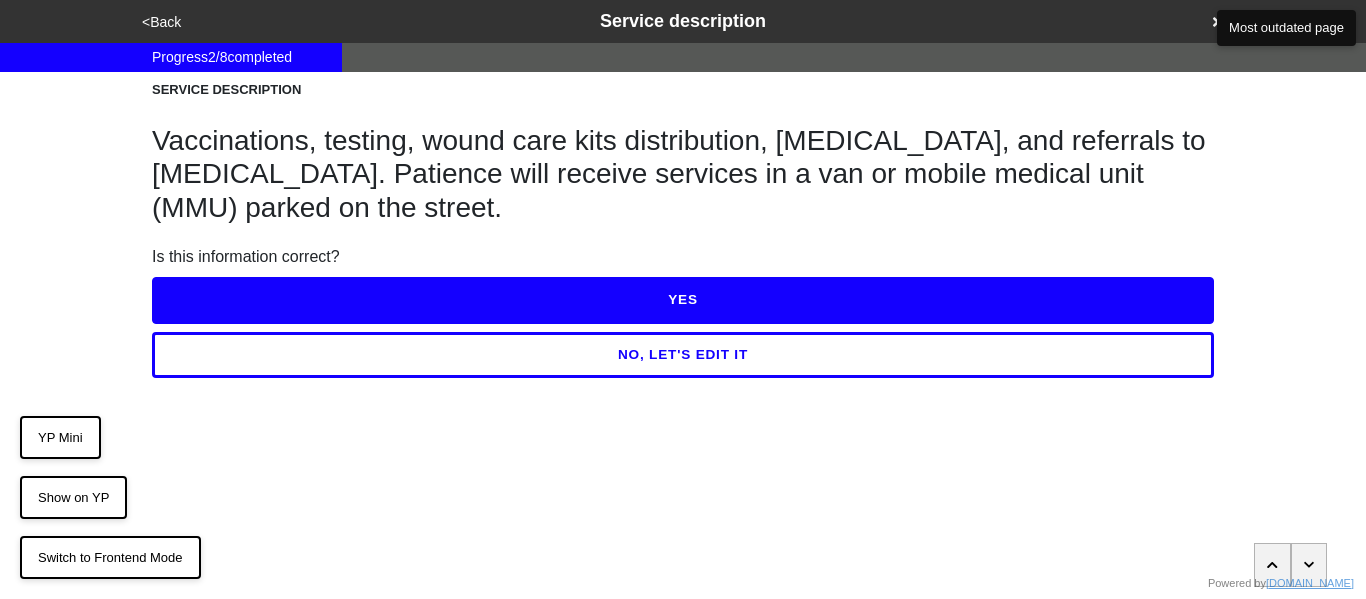 click on "YES" at bounding box center [683, 300] 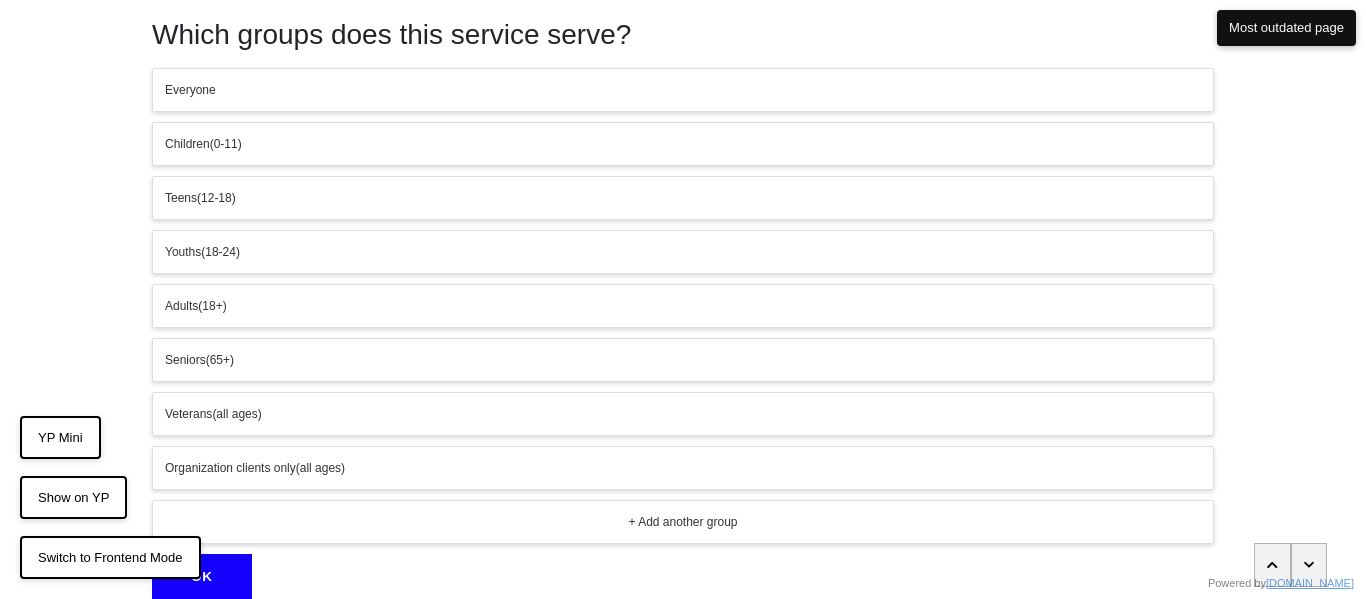 scroll, scrollTop: 72, scrollLeft: 0, axis: vertical 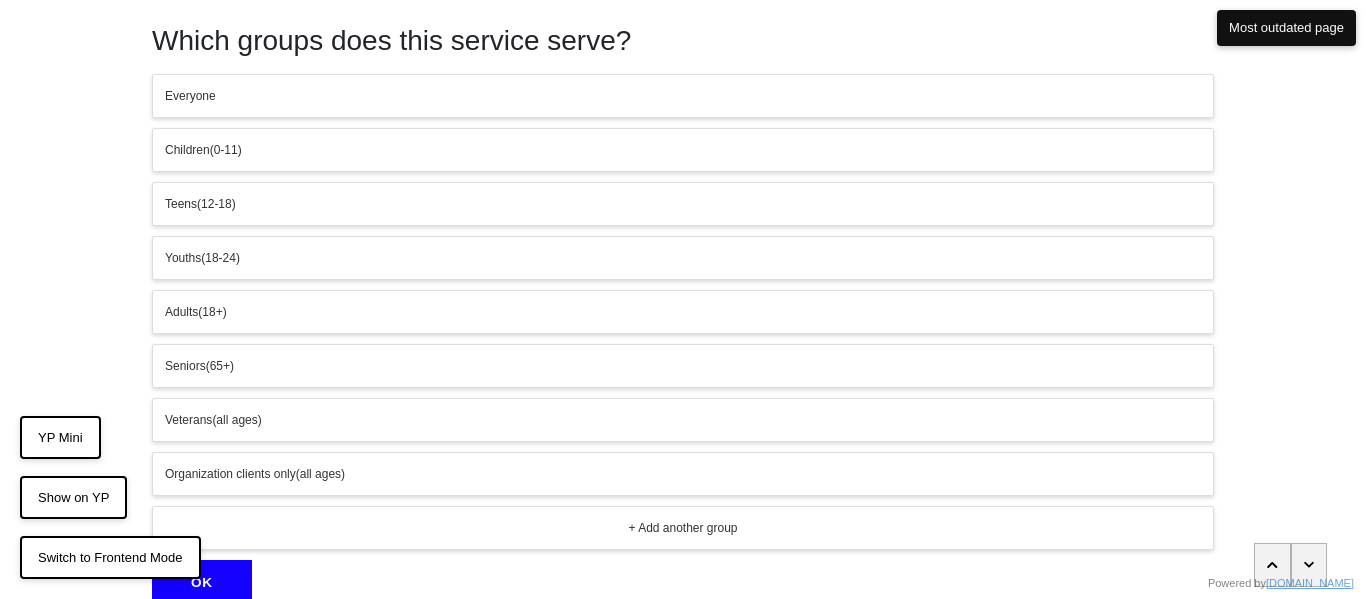 click on "Everyone" at bounding box center (683, 96) 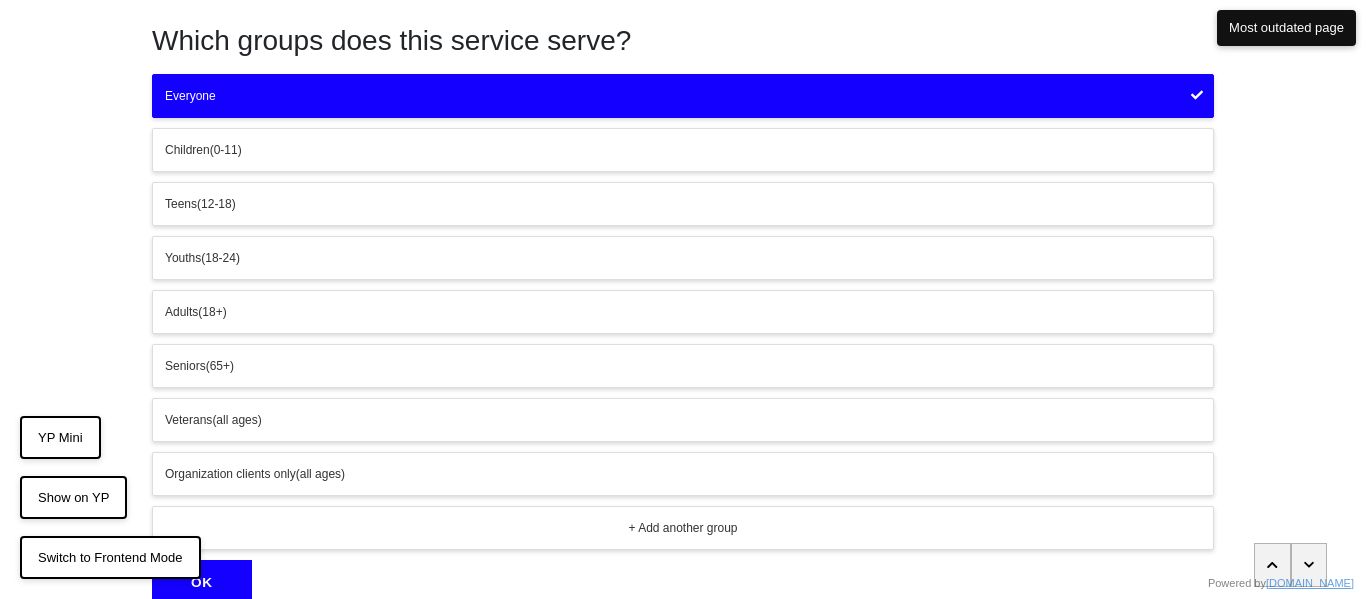 click on "OK" at bounding box center (202, 583) 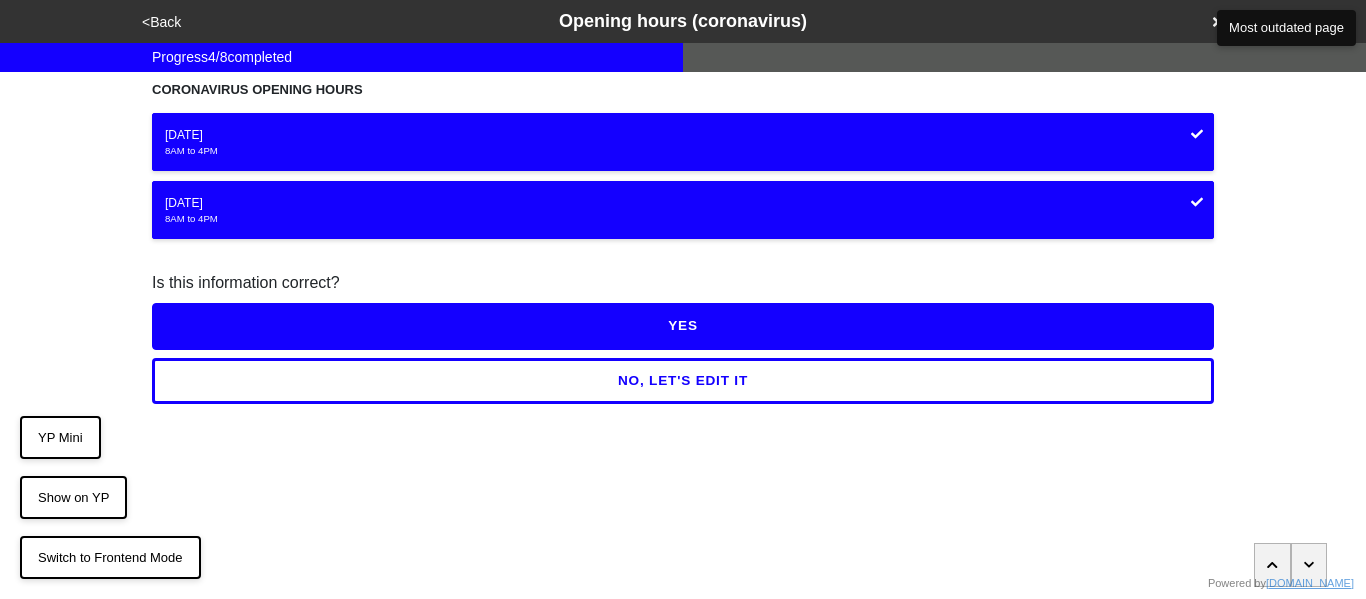 click on "<Back" at bounding box center [161, 22] 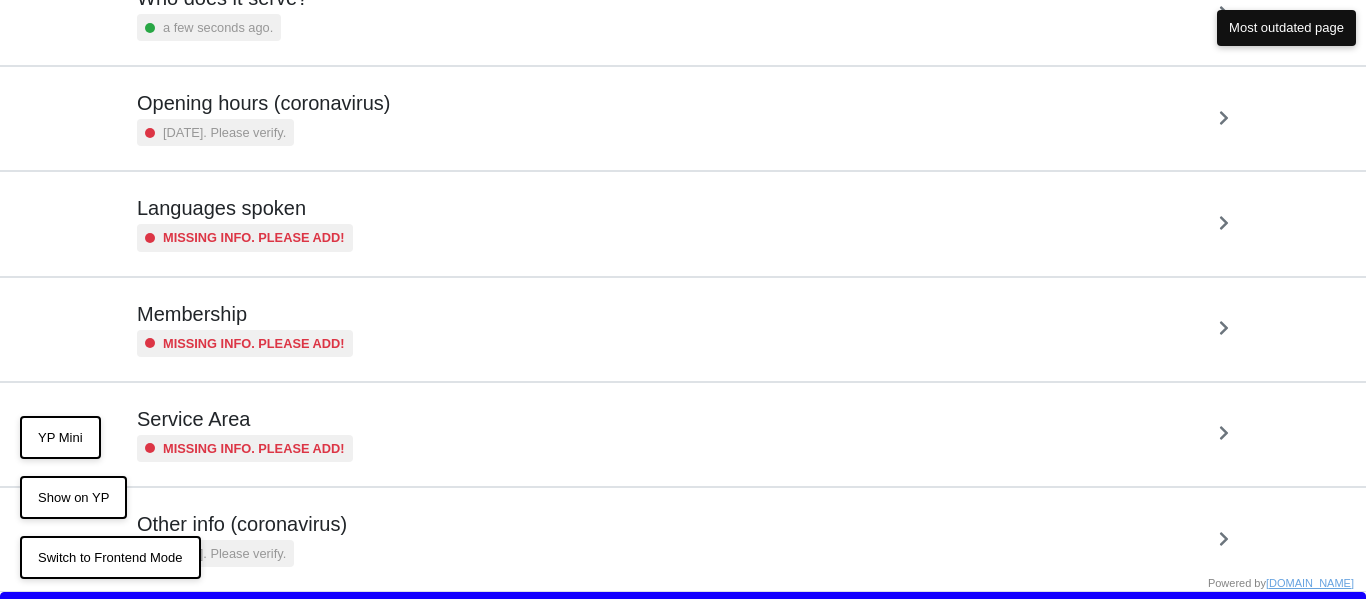 scroll, scrollTop: 405, scrollLeft: 0, axis: vertical 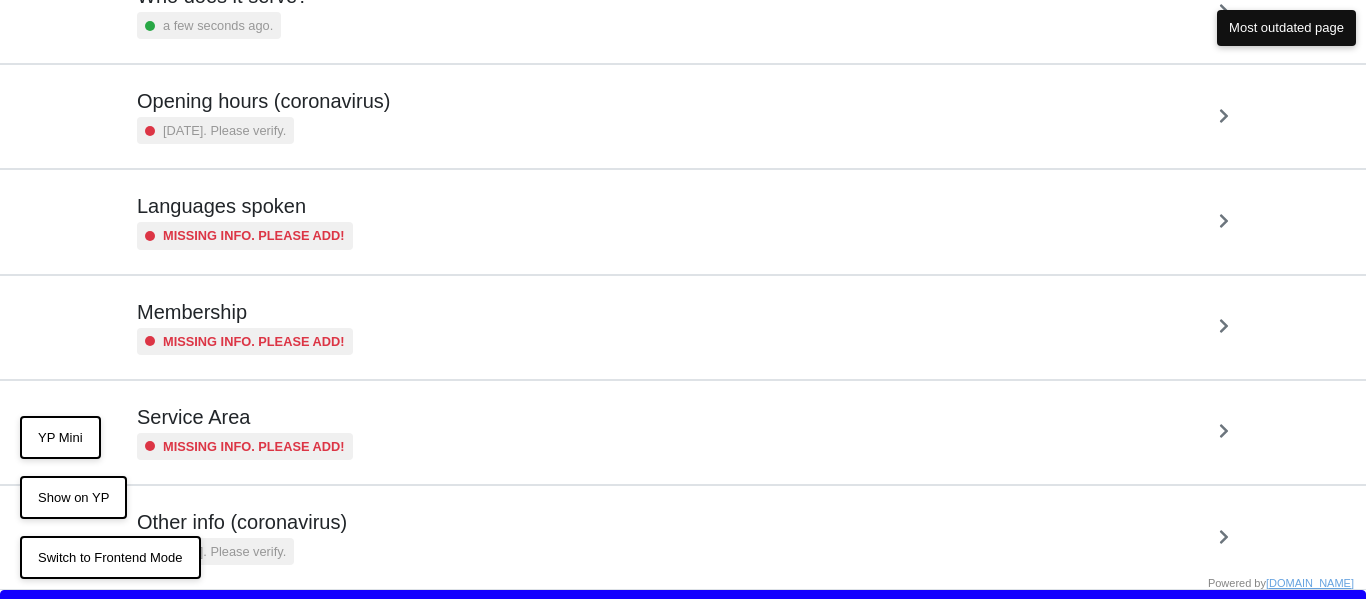 click on "[DATE]. Please verify." at bounding box center (224, 130) 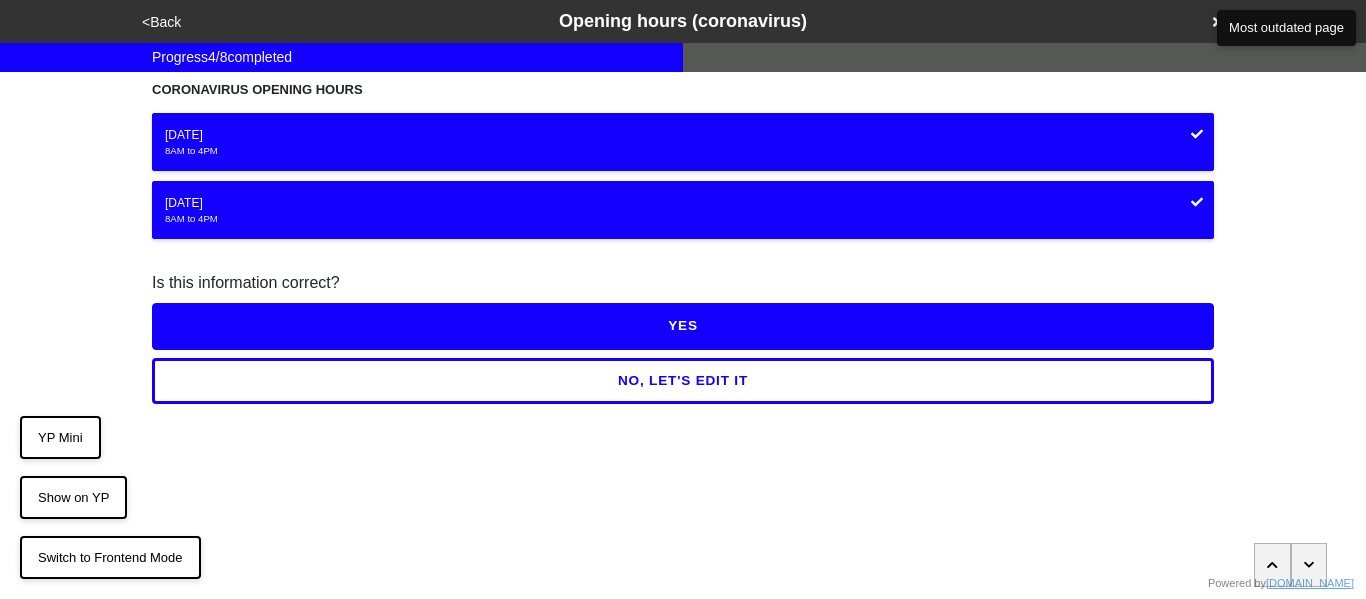 click on "NO, LET'S EDIT IT" at bounding box center (683, 381) 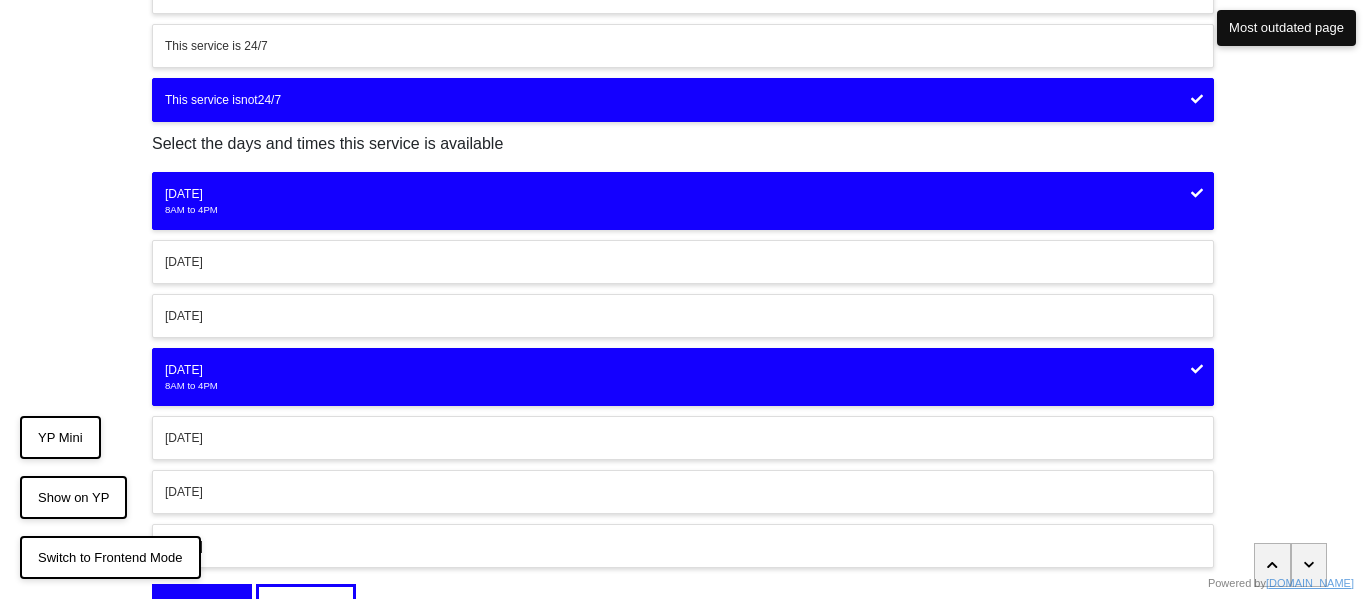 scroll, scrollTop: 182, scrollLeft: 0, axis: vertical 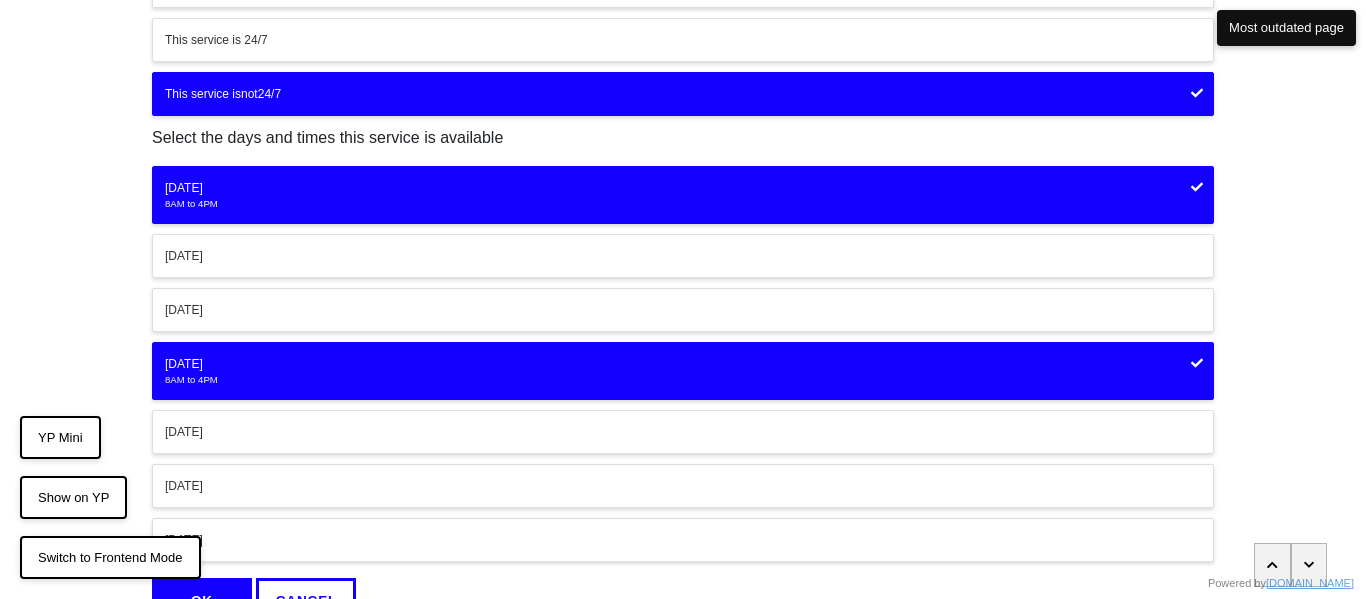 click on "Monday 8AM to 4PM" at bounding box center (683, 195) 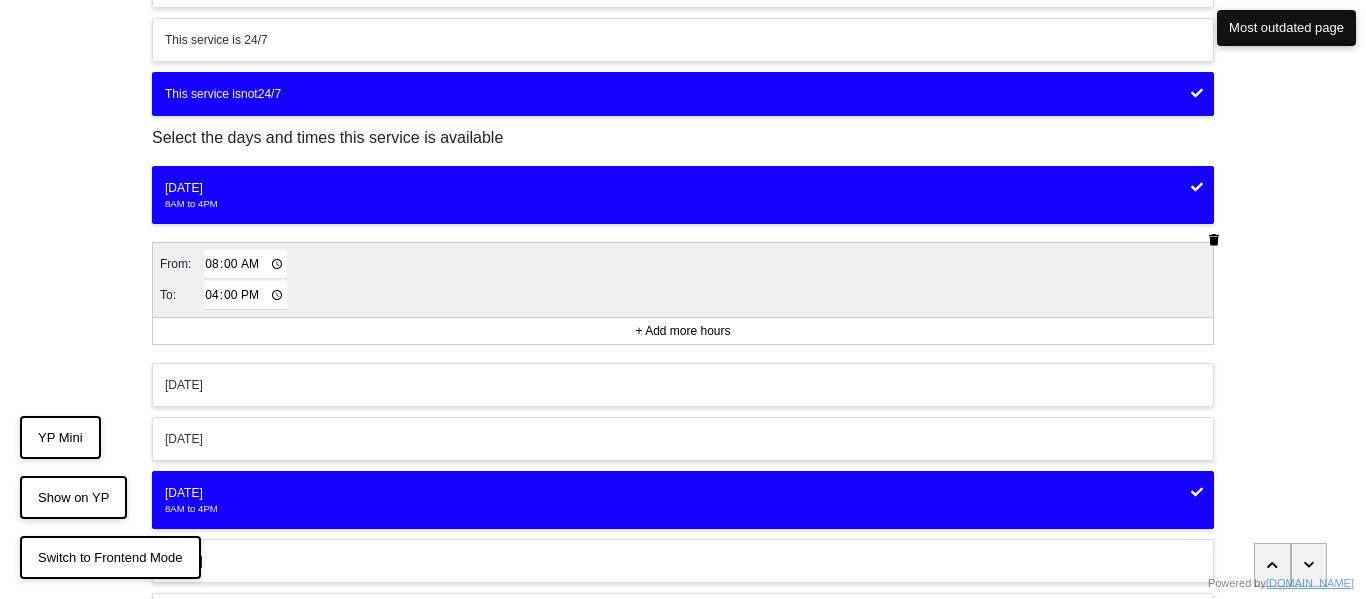 click on "Tuesday" at bounding box center [683, 385] 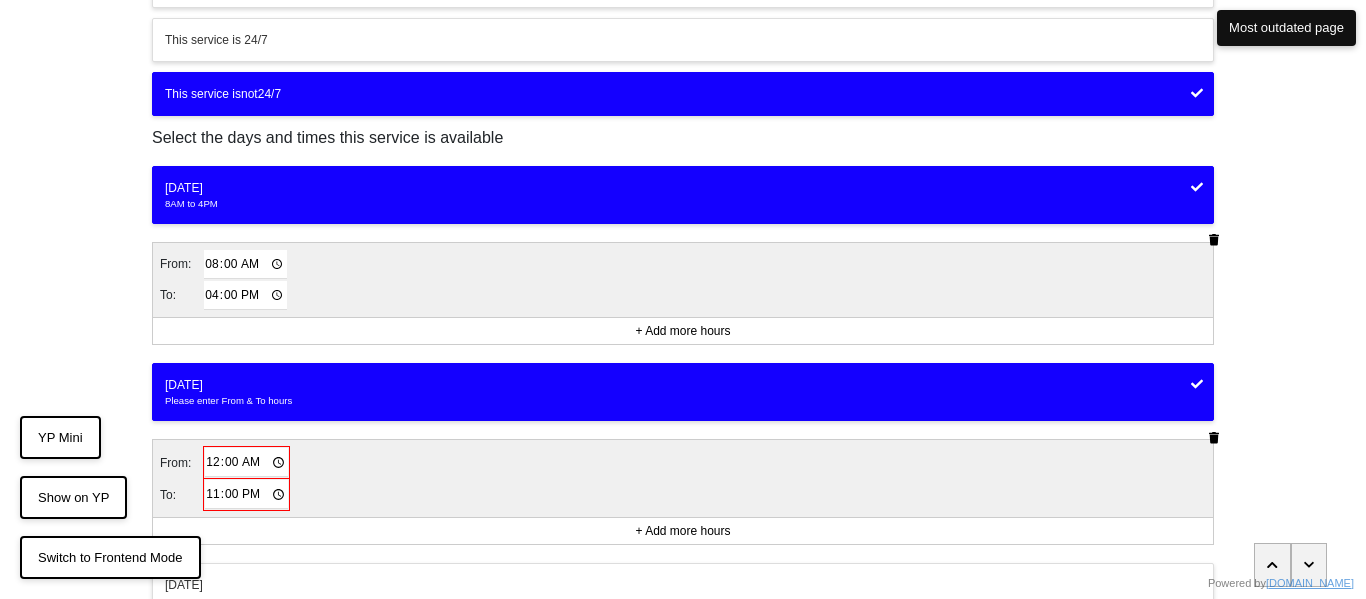 click at bounding box center (1214, 241) 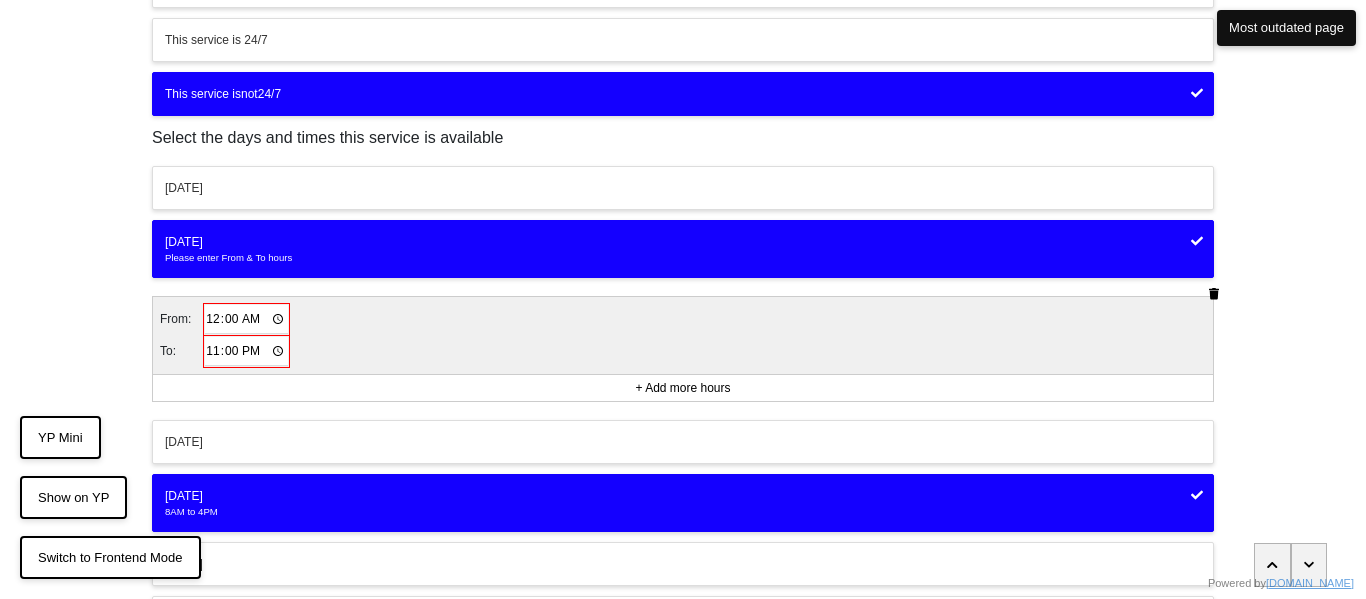 click on "00:00" at bounding box center [246, 319] 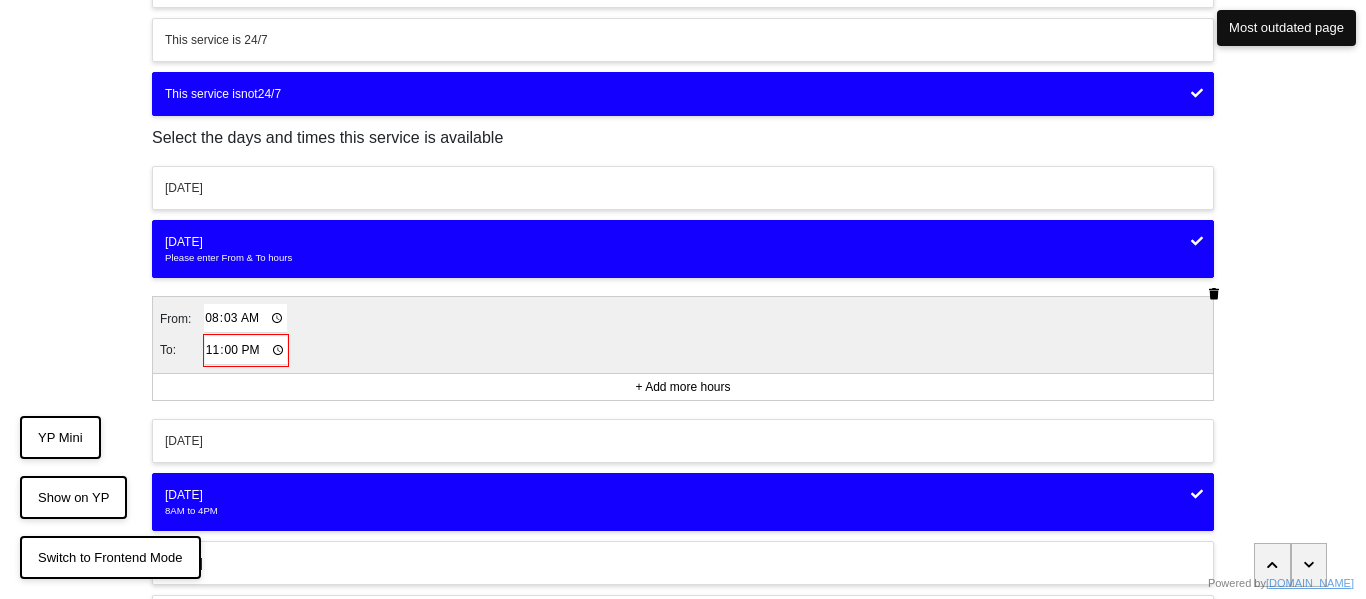 type on "08:30" 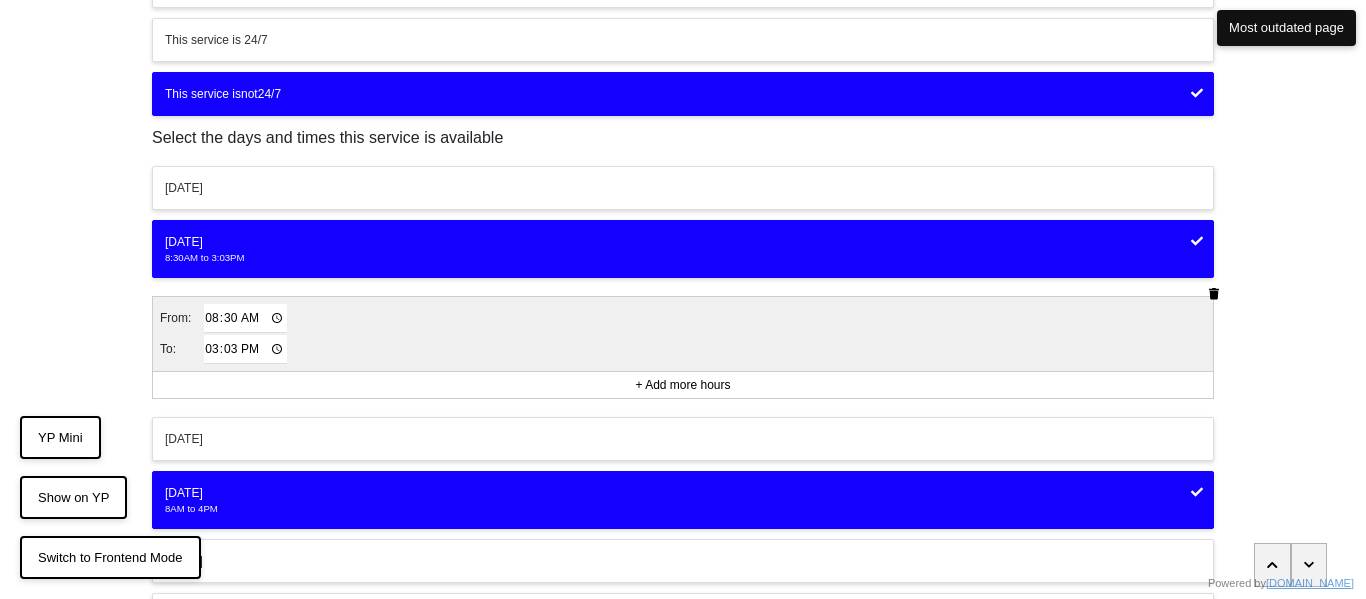type on "15:30" 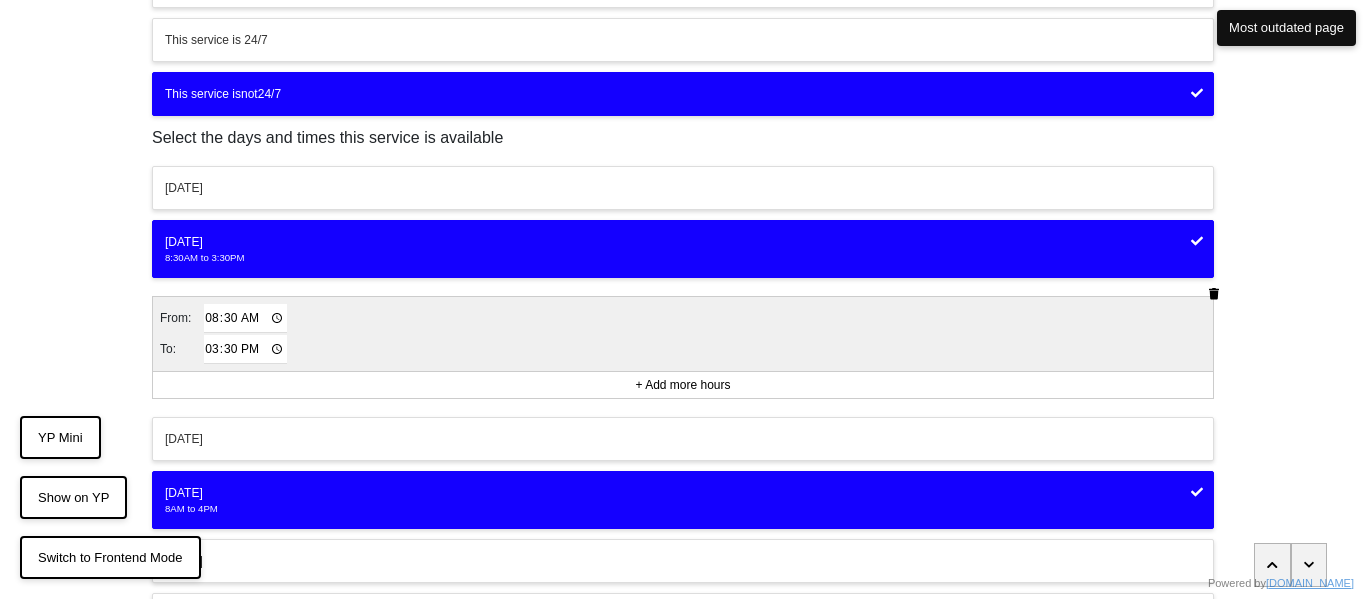 click on "<Back Opening hours (coronavirus) Progress  4 / 8  completed When is this service available? This service is  closed This service is 24/7 This service is  not  24/7  Select the days and times this service is available  Monday Tuesday 8:30AM to 3:30PM From: 08:30 To: 15:30 + Add more hours Wednesday Thursday 8AM to 4PM From: 08:00 To: 16:00 + Add more hours Friday Saturday Sunday OK   CANCEL" at bounding box center (683, 286) 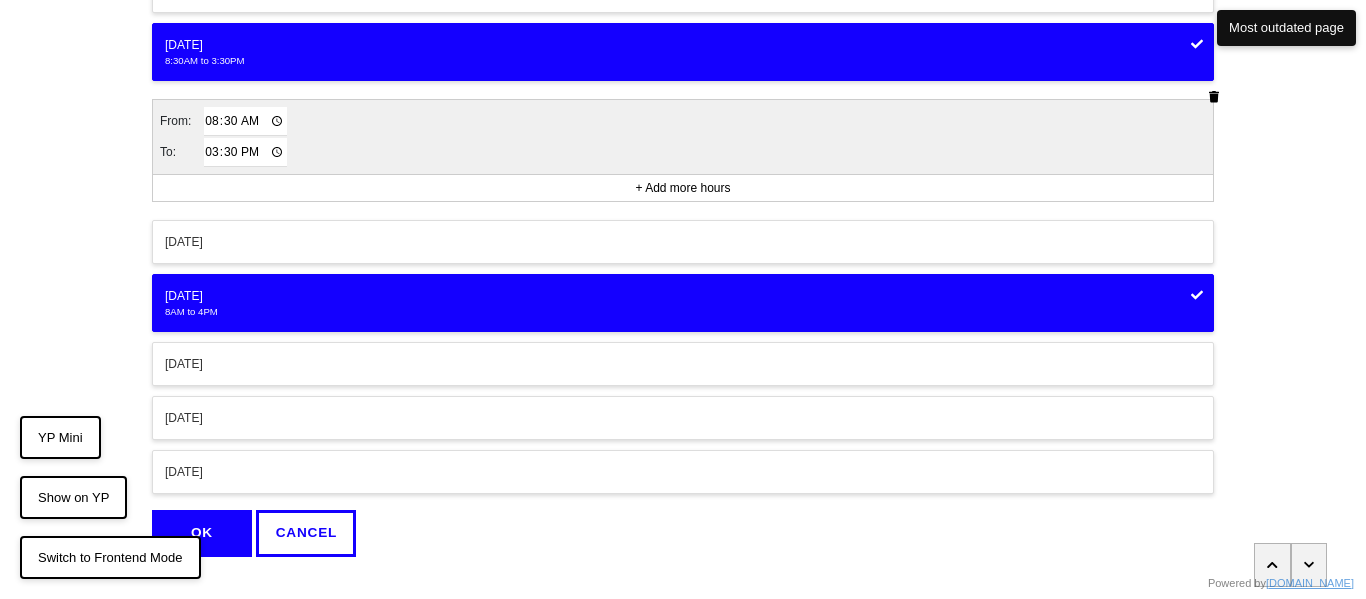 scroll, scrollTop: 380, scrollLeft: 0, axis: vertical 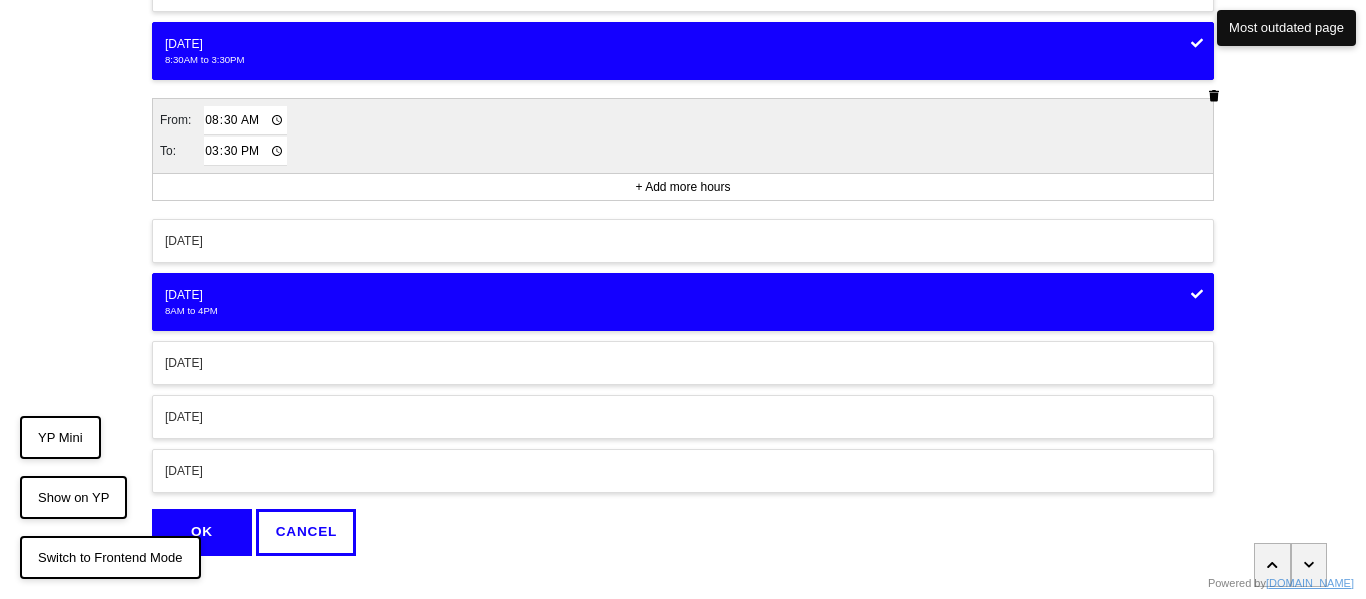 click on "8AM to 4PM" at bounding box center [683, 311] 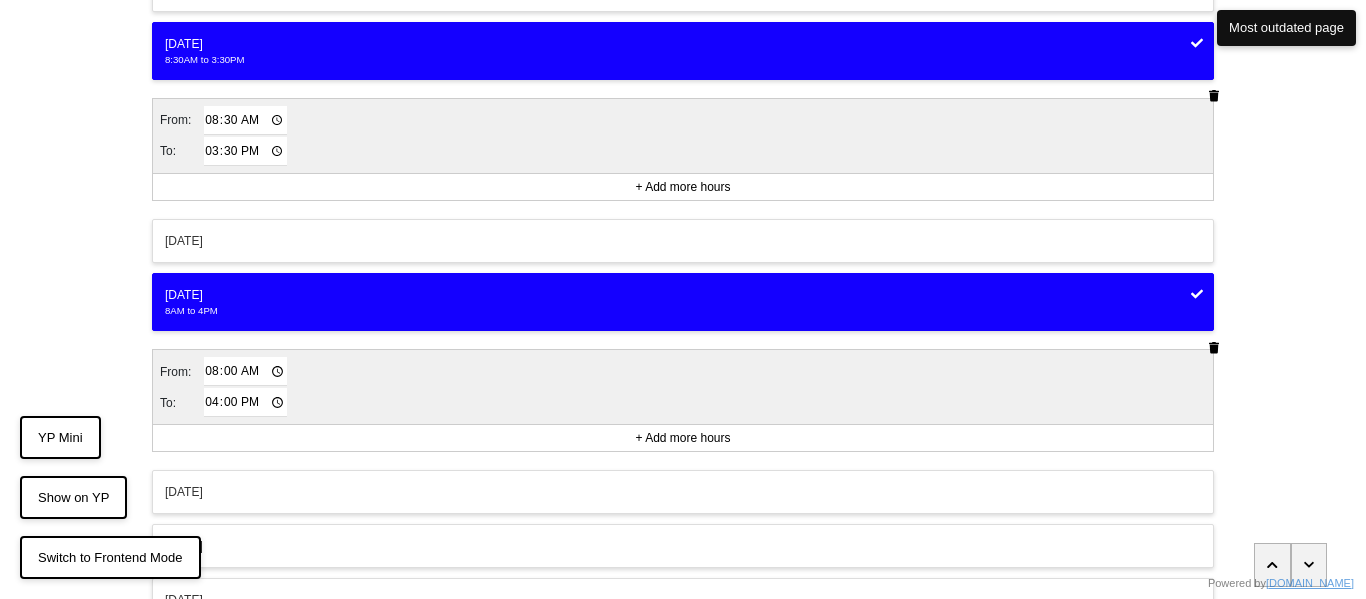click on "08:00" at bounding box center (245, 371) 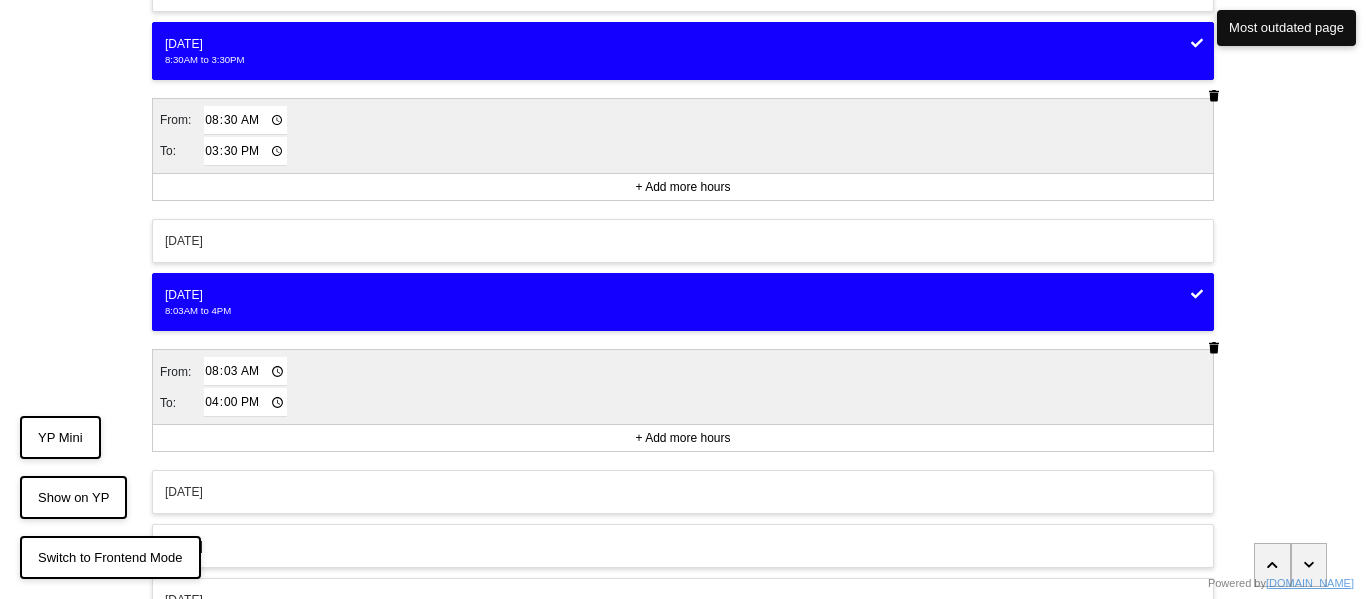 type on "08:30" 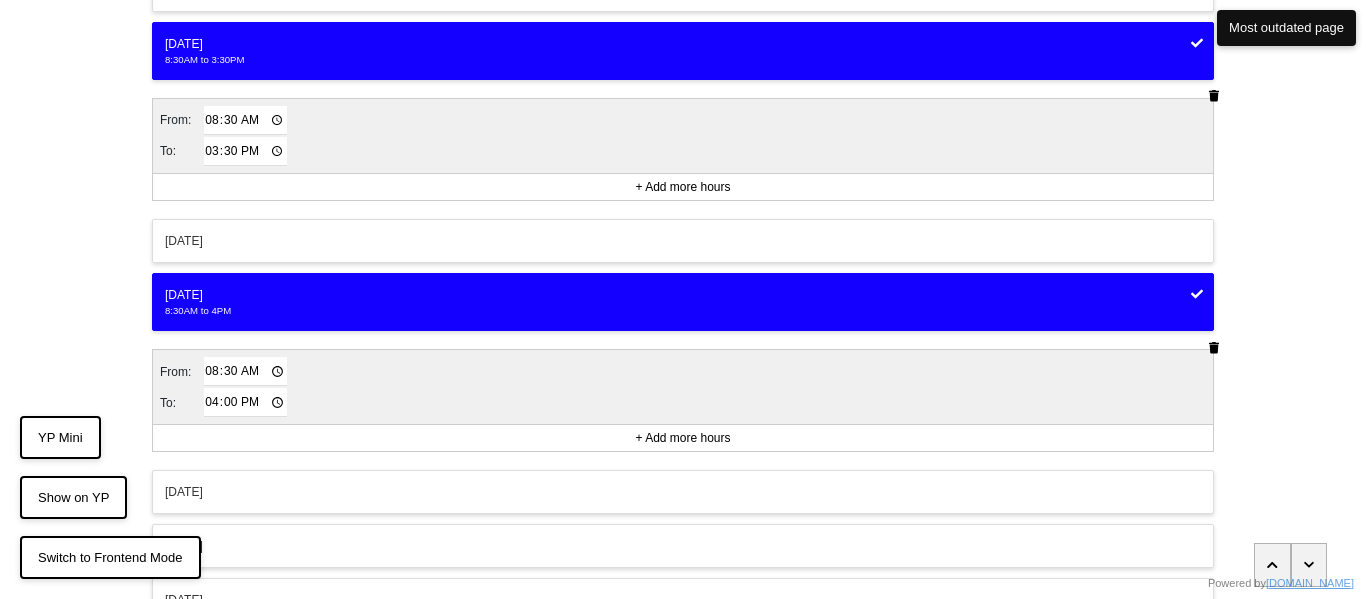 click on "16:00" at bounding box center (245, 402) 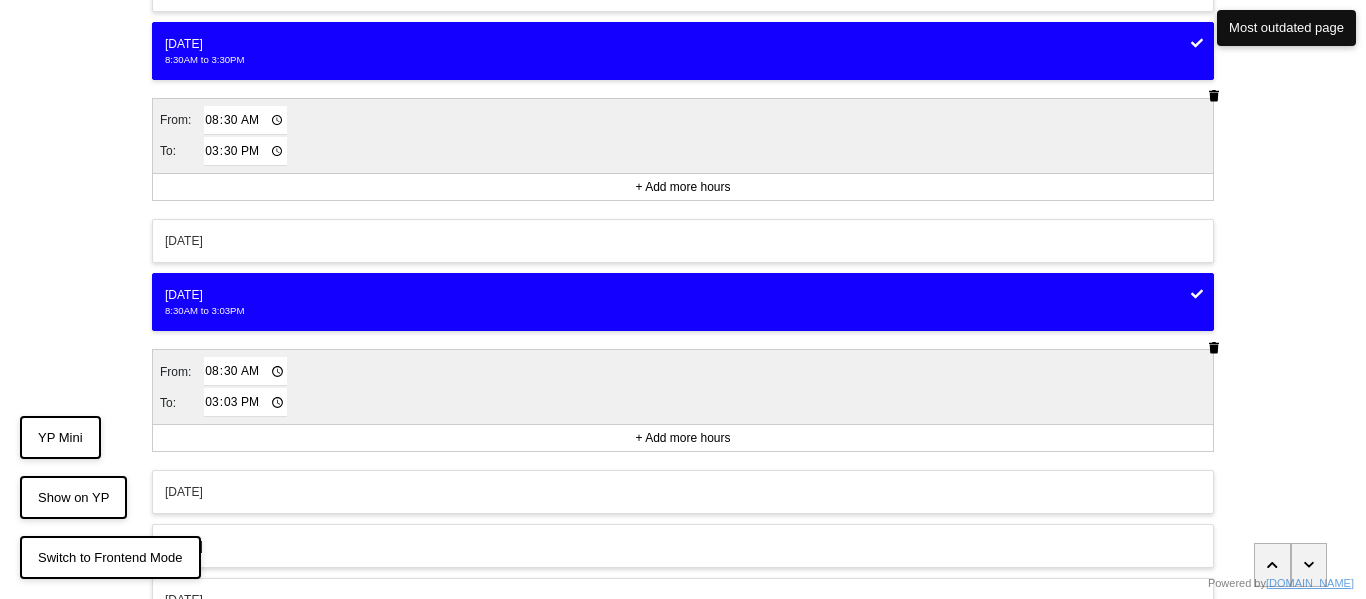 type on "15:30" 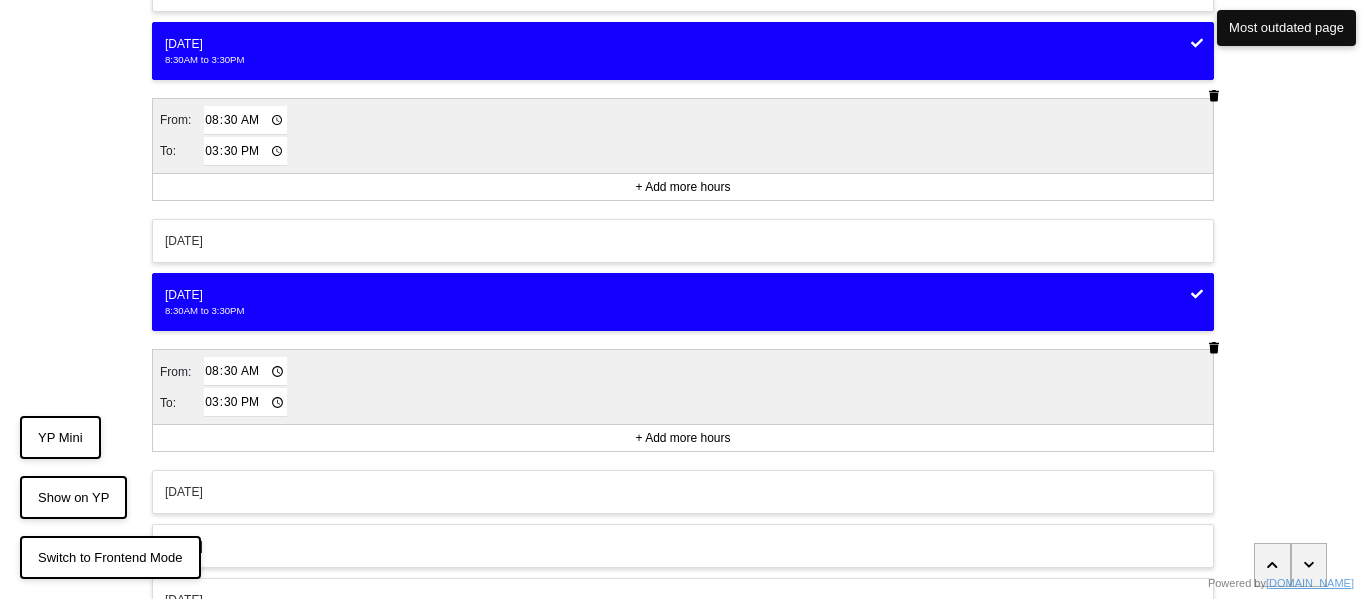 click on "<Back Opening hours (coronavirus) Progress  4 / 8  completed When is this service available? This service is  closed This service is 24/7 This service is  not  24/7  Select the days and times this service is available  Monday Tuesday 8:30AM to 3:30PM From: 08:30 To: 15:30 + Add more hours Wednesday Thursday 8:30AM to 3:30PM From: 08:30 To: 15:30 + Add more hours Friday Saturday Sunday OK   CANCEL" at bounding box center [683, 152] 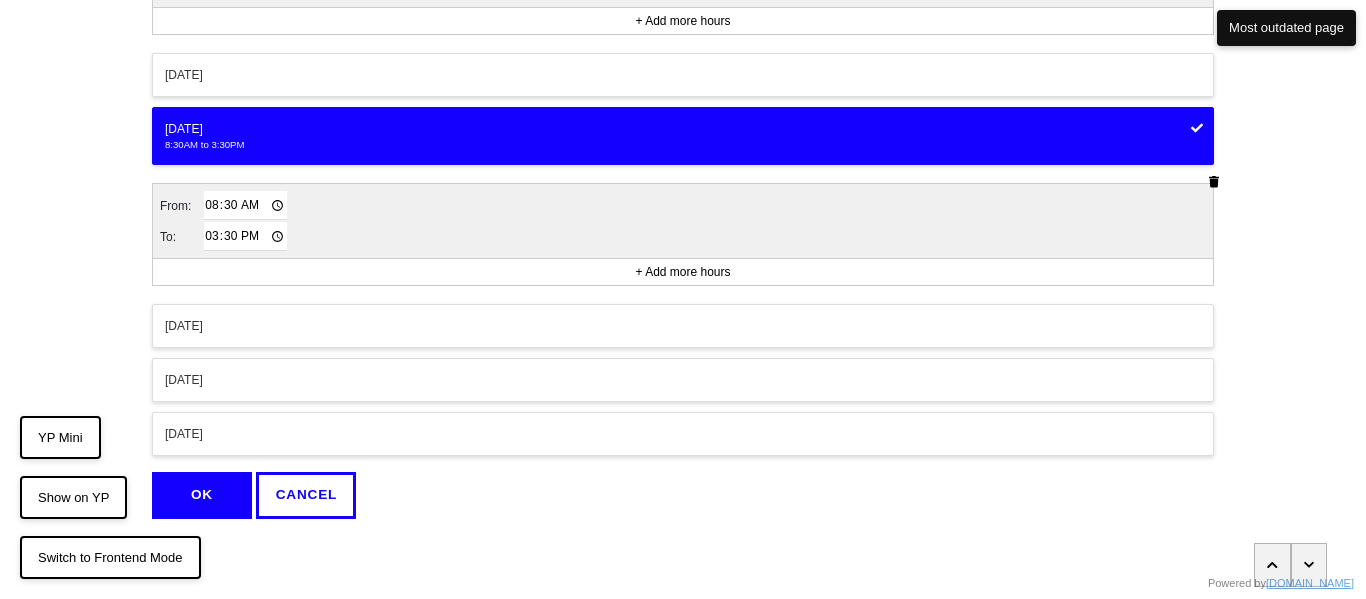 click on "OK" at bounding box center (202, 495) 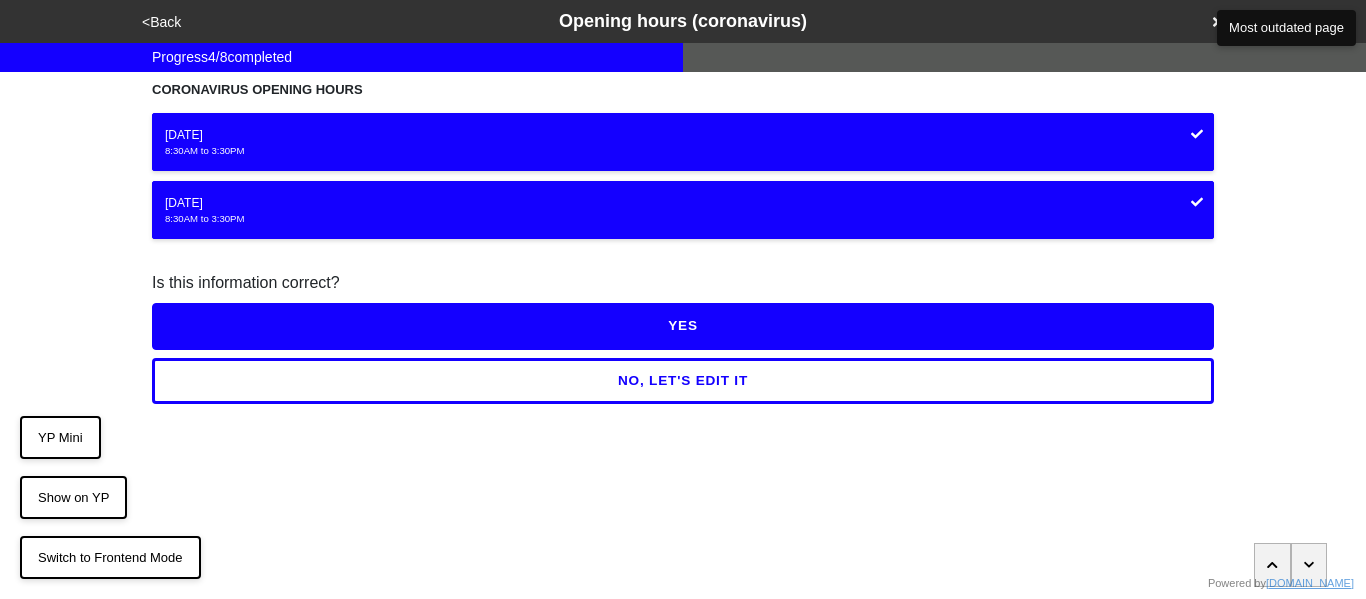 scroll, scrollTop: 0, scrollLeft: 0, axis: both 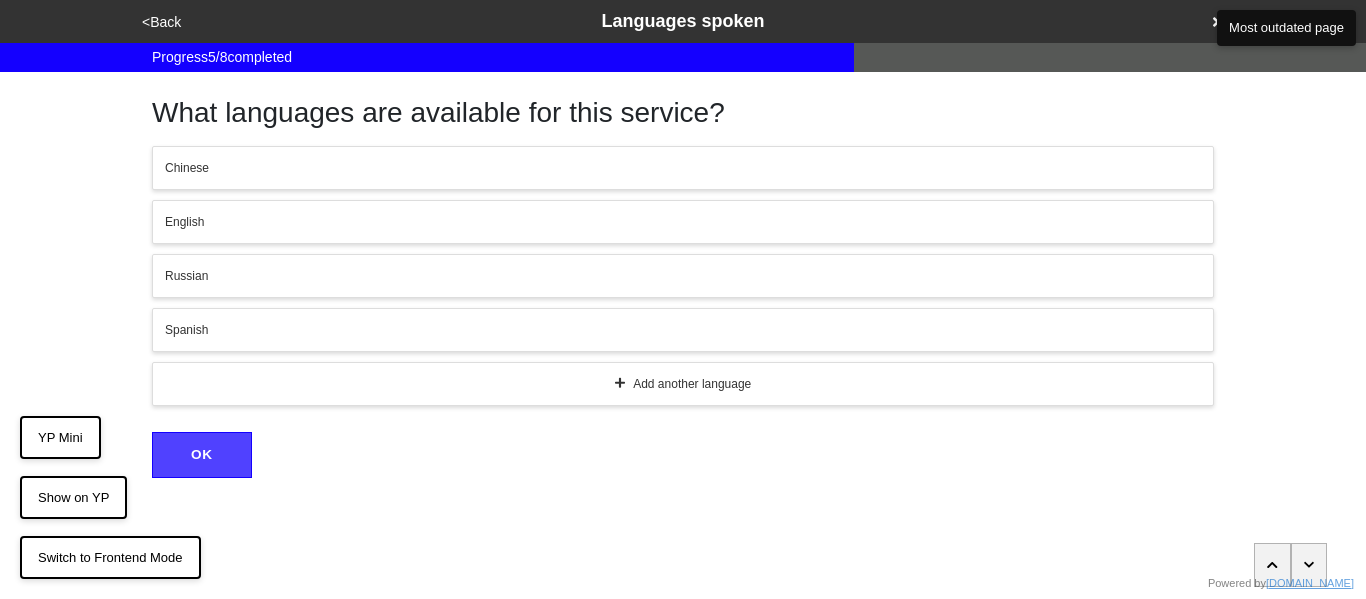 click on "<Back" at bounding box center [161, 22] 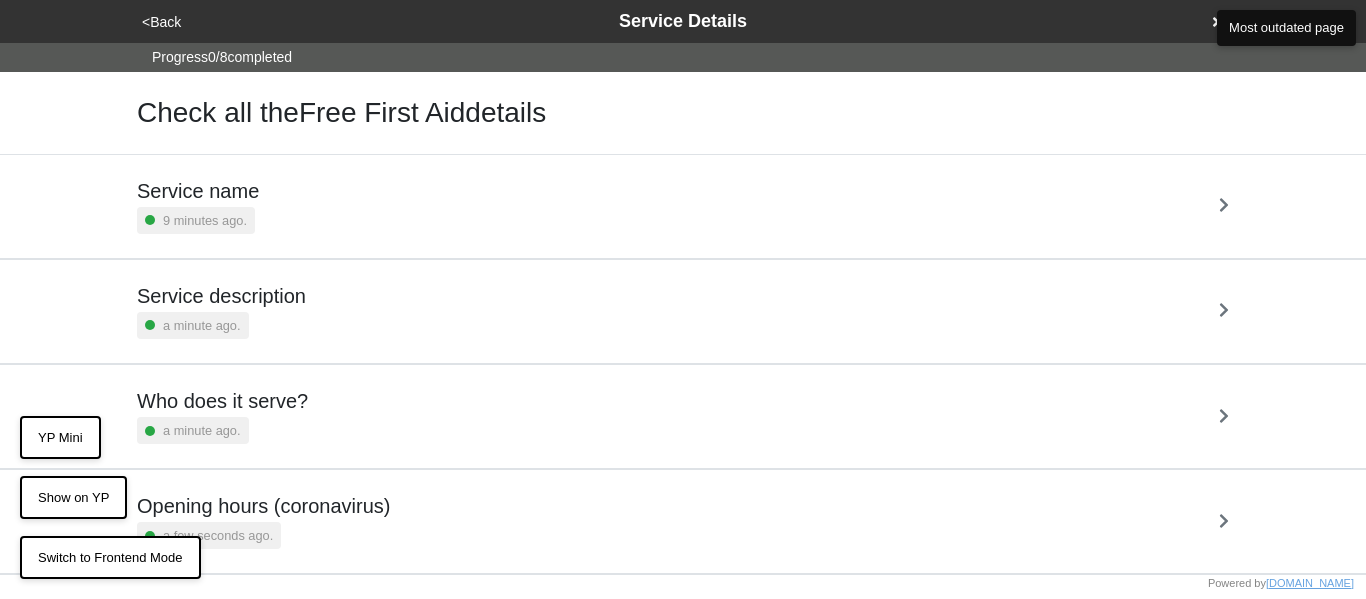 scroll, scrollTop: 442, scrollLeft: 0, axis: vertical 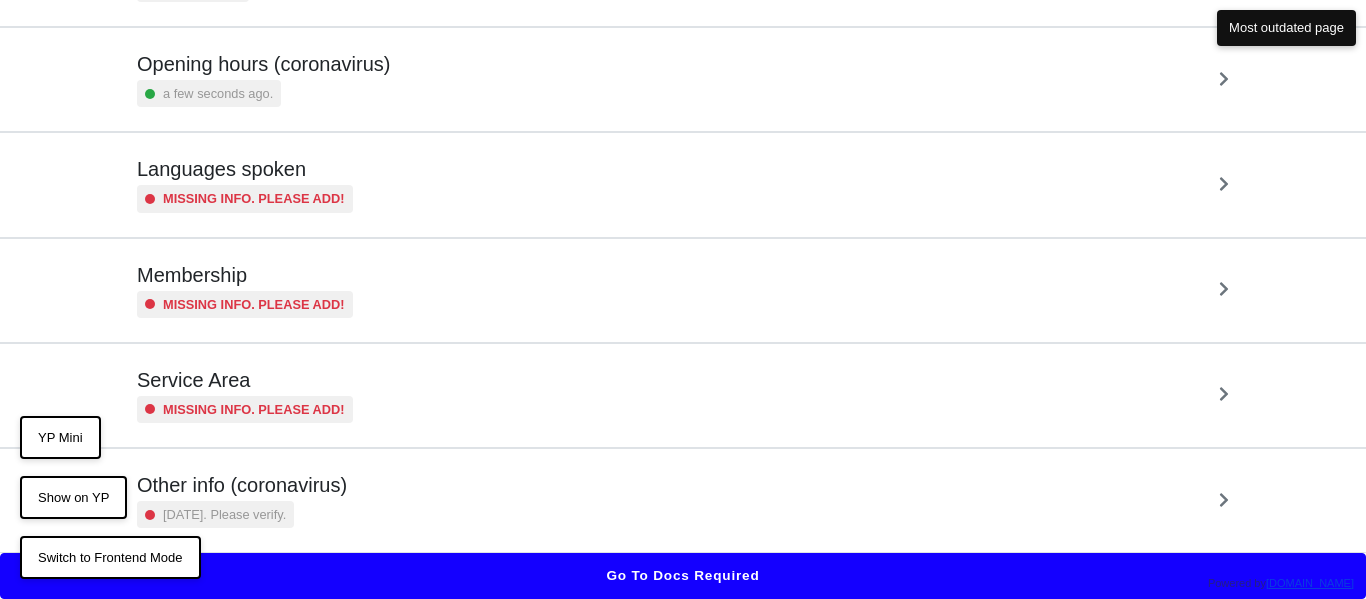 click on "Languages spoken" at bounding box center (245, 169) 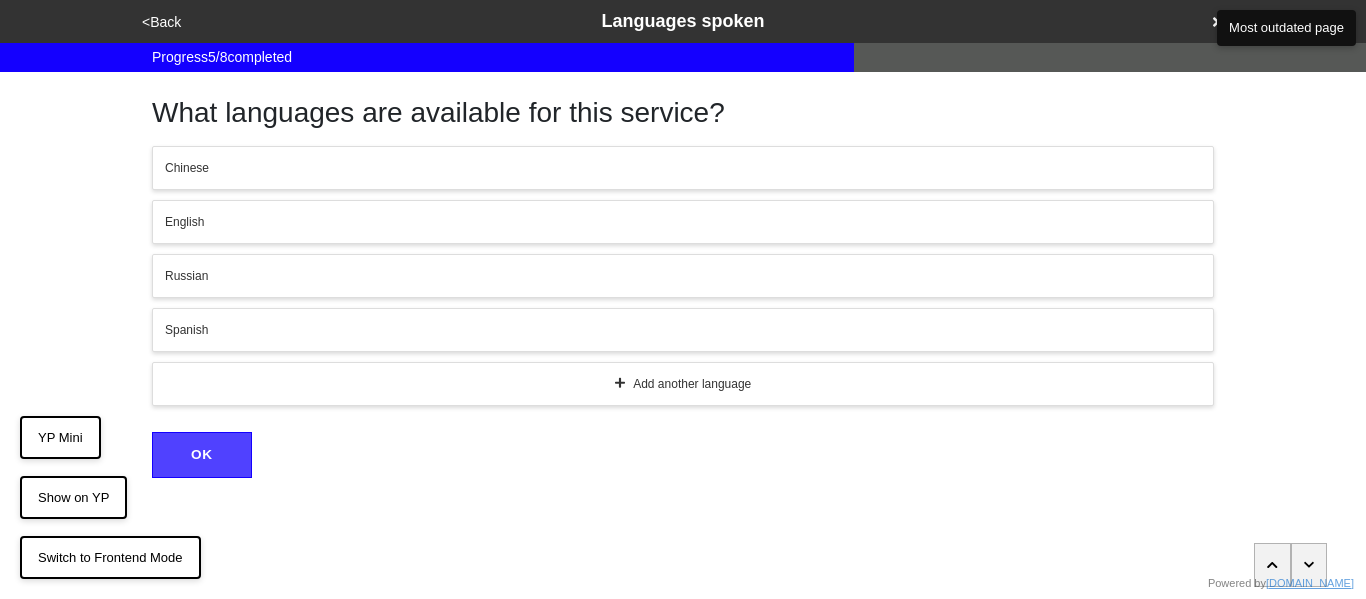 click on "English" at bounding box center [683, 222] 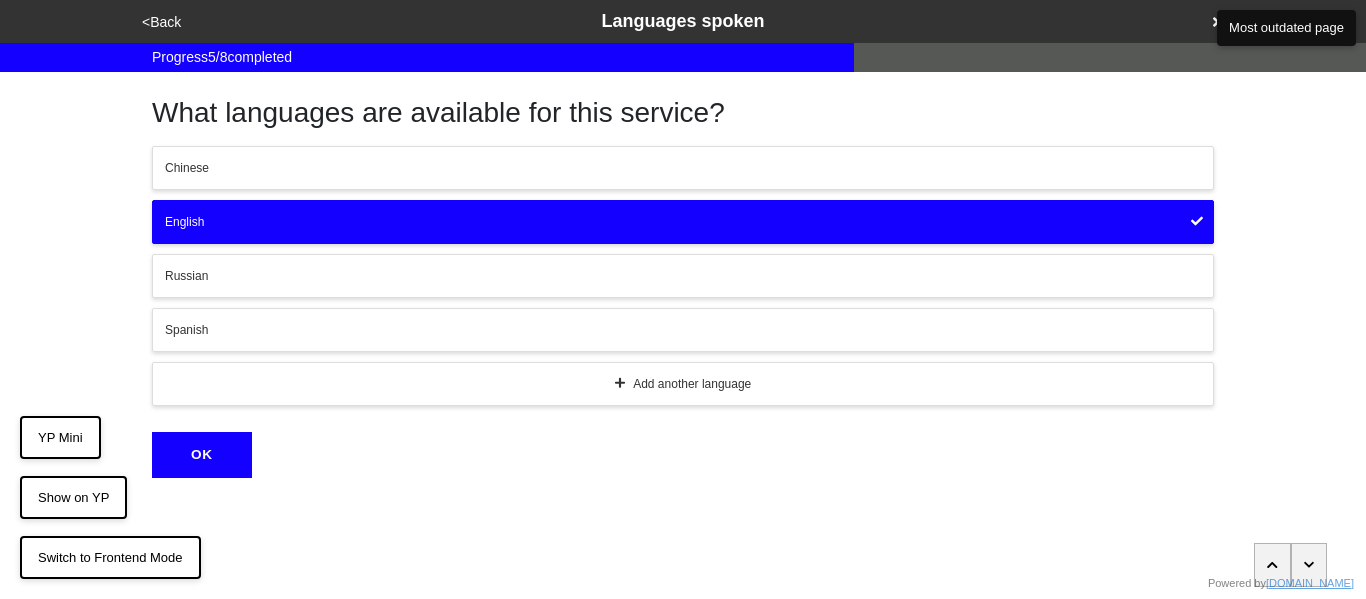 click on "Spanish" at bounding box center [683, 330] 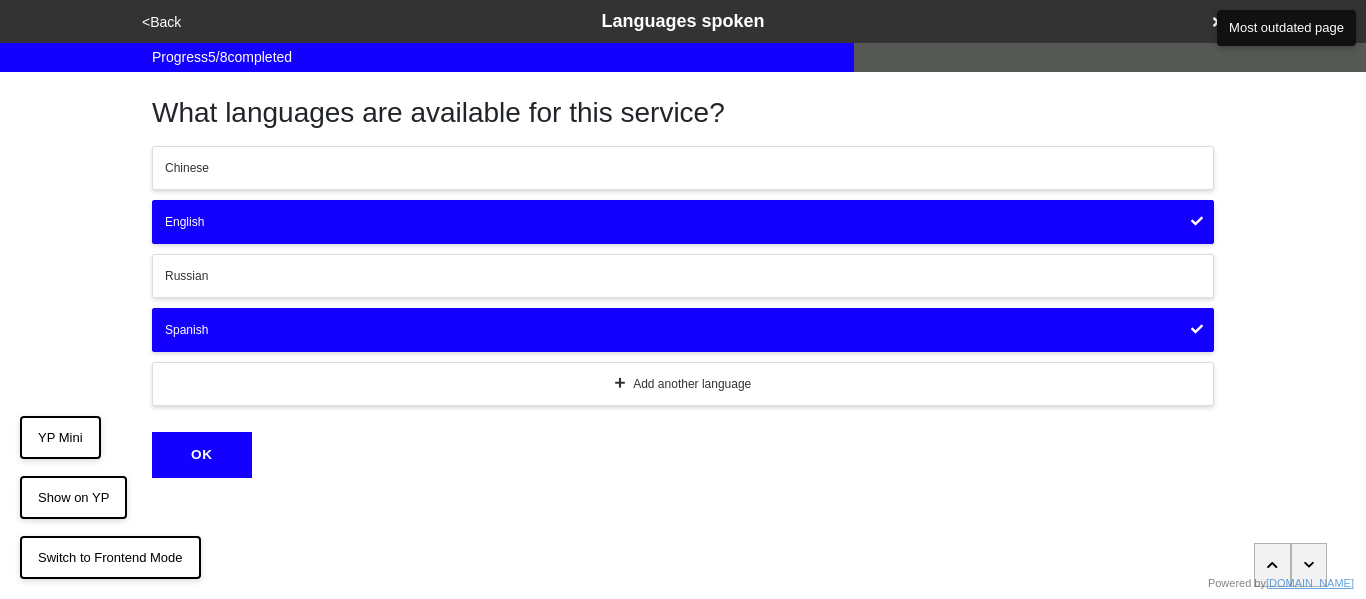 click on "OK" at bounding box center (202, 455) 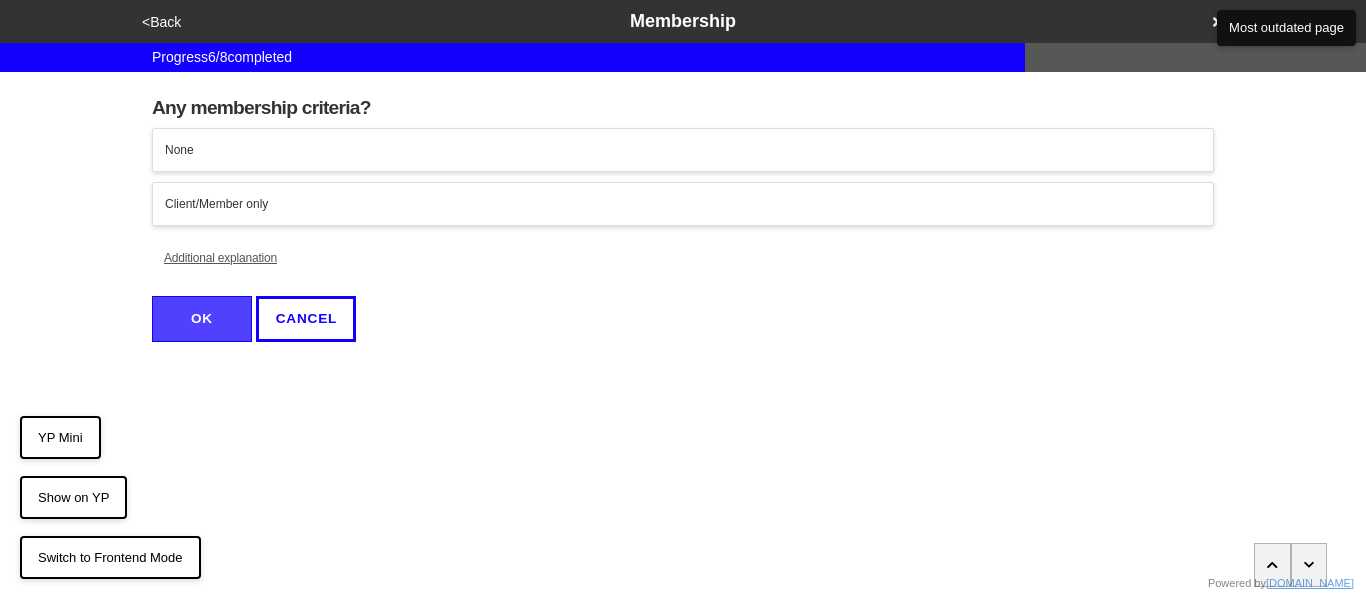 click on "None" at bounding box center (683, 150) 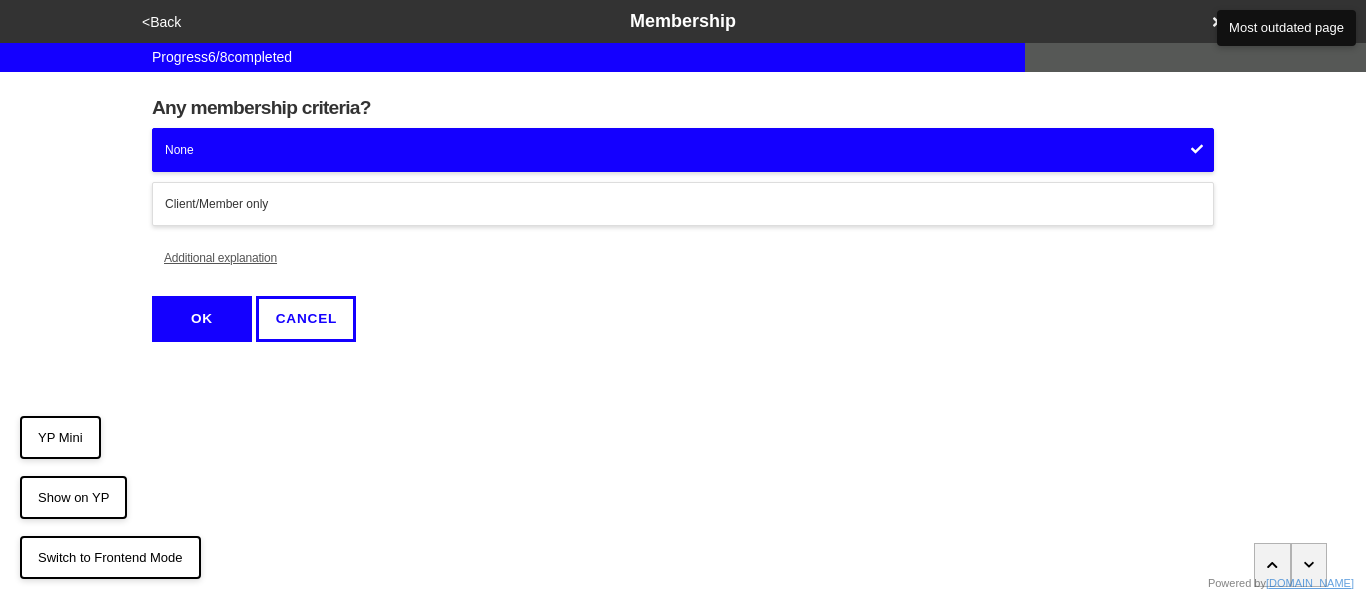 click on "OK" at bounding box center [202, 319] 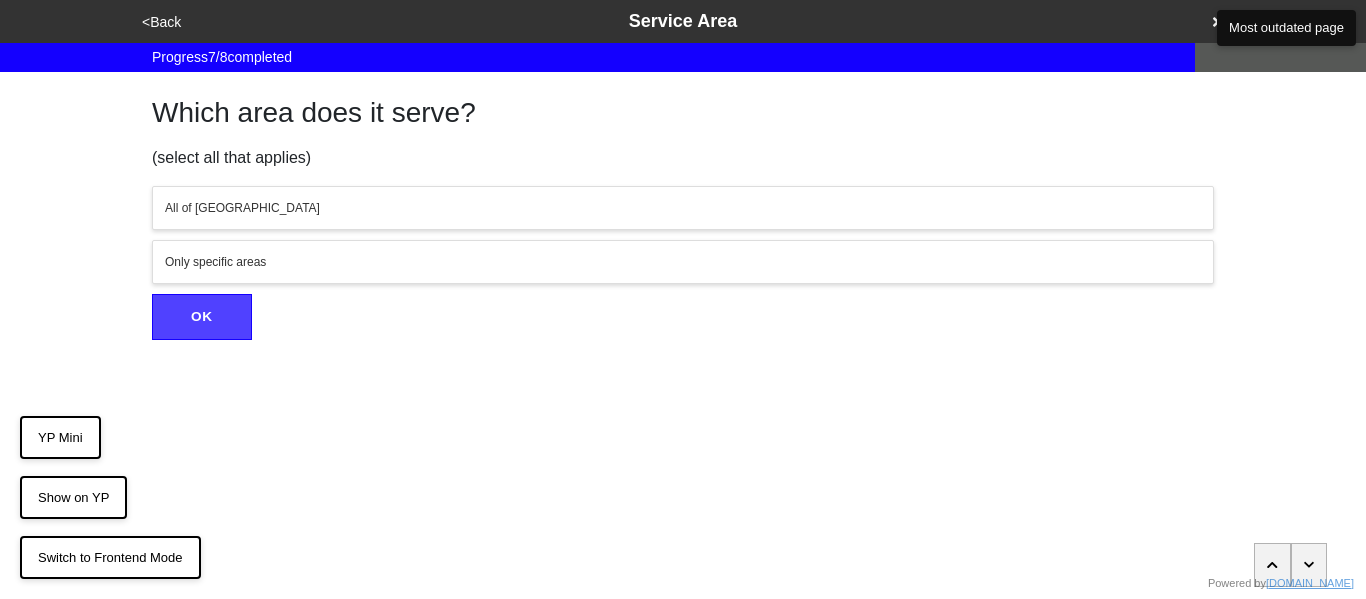 click on "All of NYC" at bounding box center [683, 208] 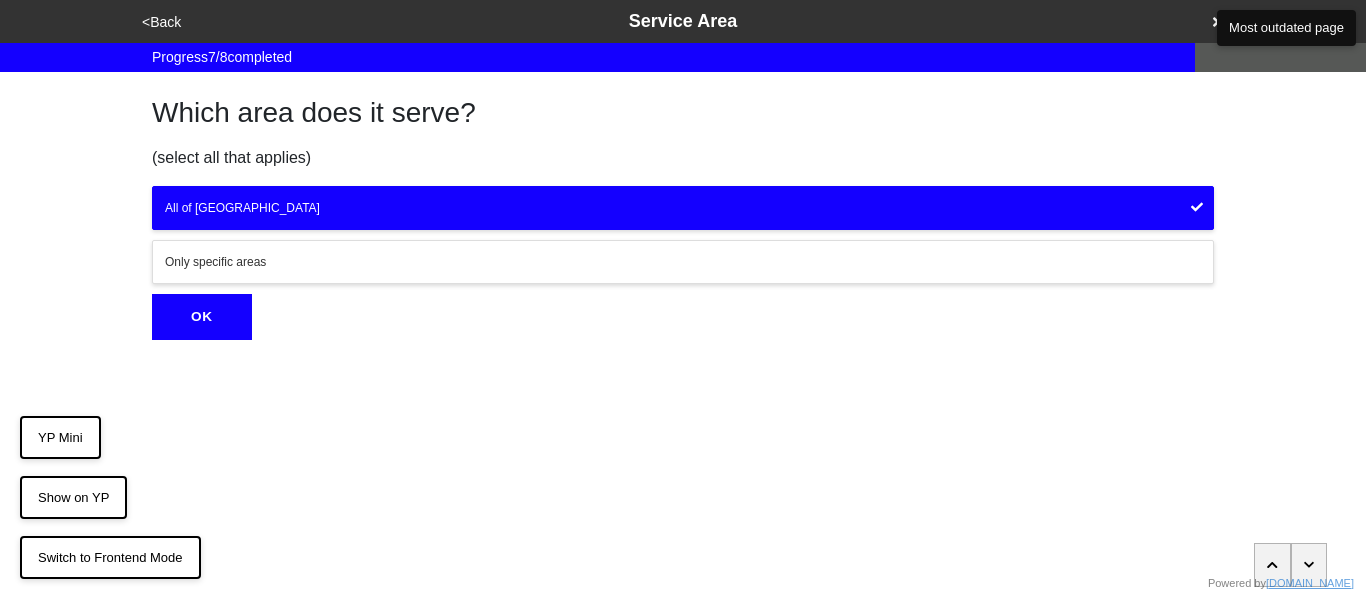 click on "OK" at bounding box center [202, 317] 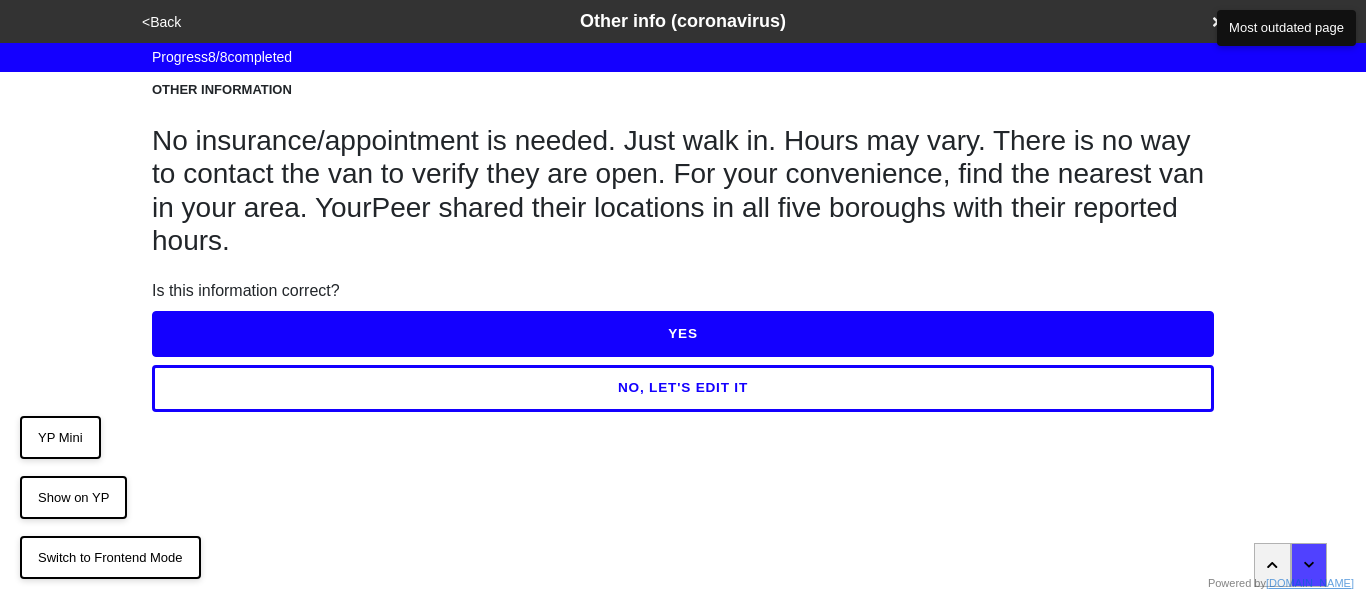 click on "NO, LET'S EDIT IT" at bounding box center [683, 388] 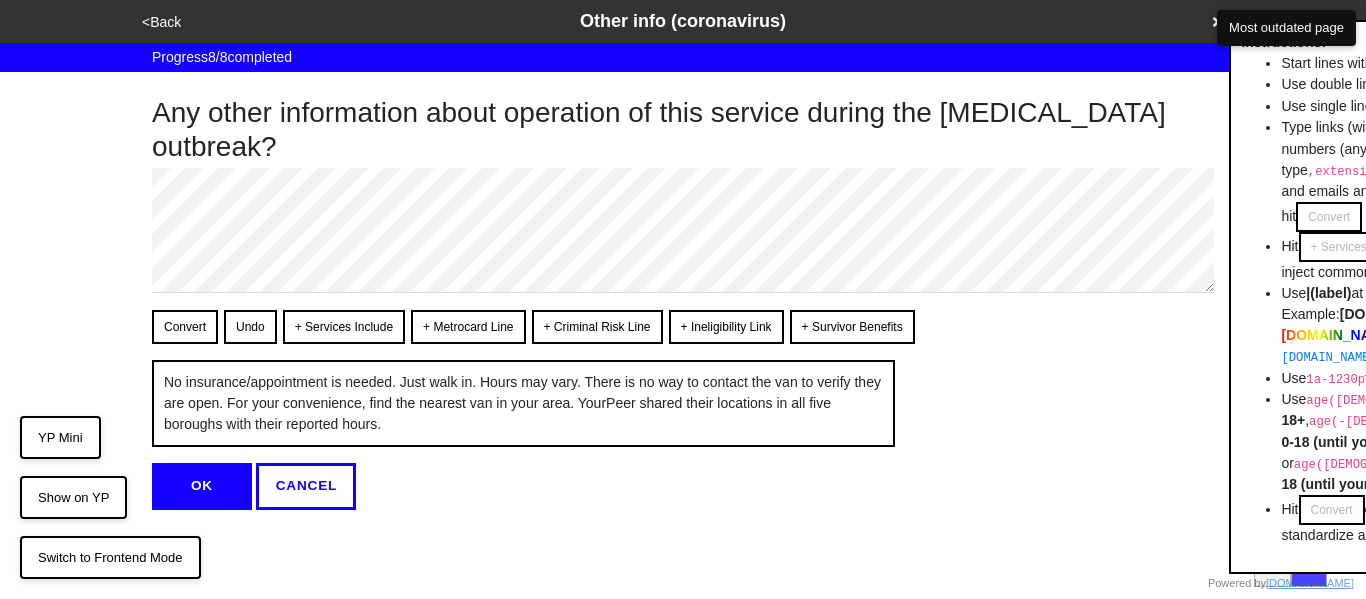click on "OK" at bounding box center (202, 486) 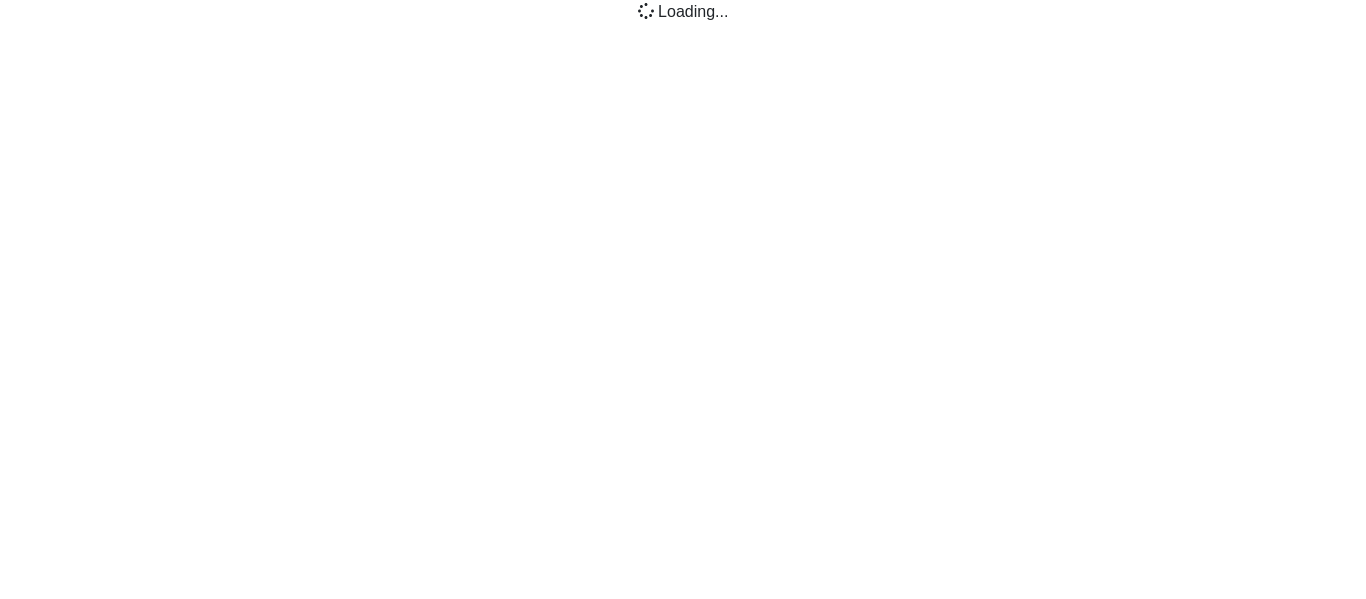 scroll, scrollTop: 0, scrollLeft: 0, axis: both 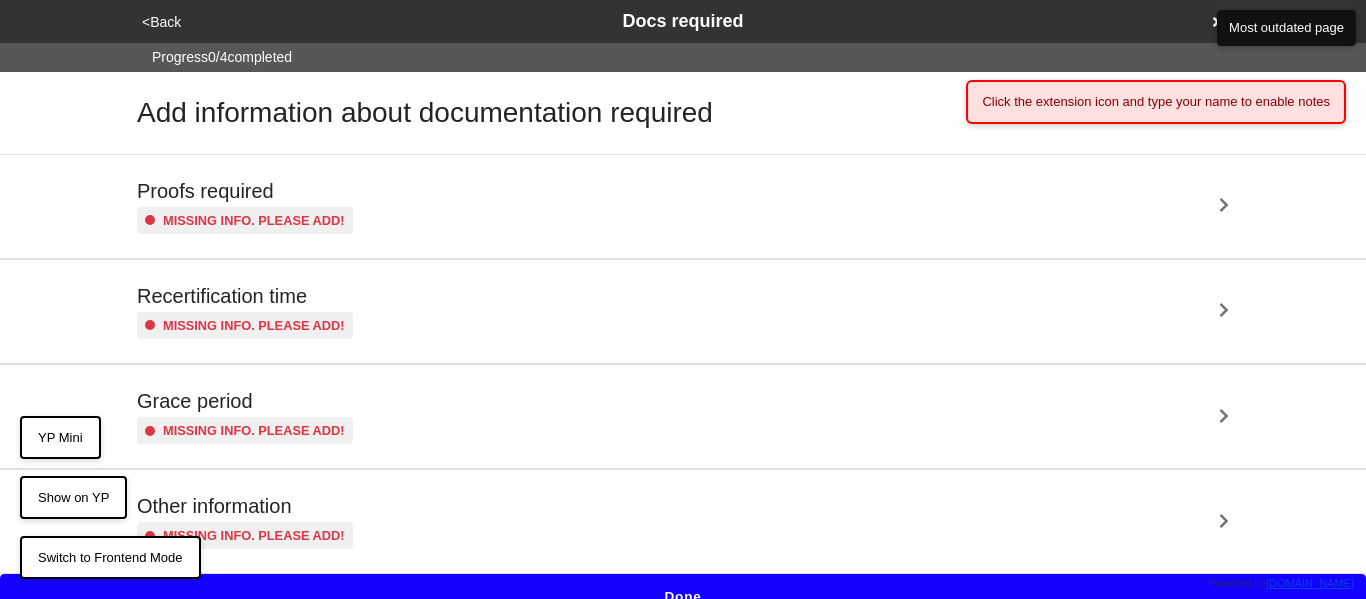 click on "Missing info. Please add!" at bounding box center (254, 220) 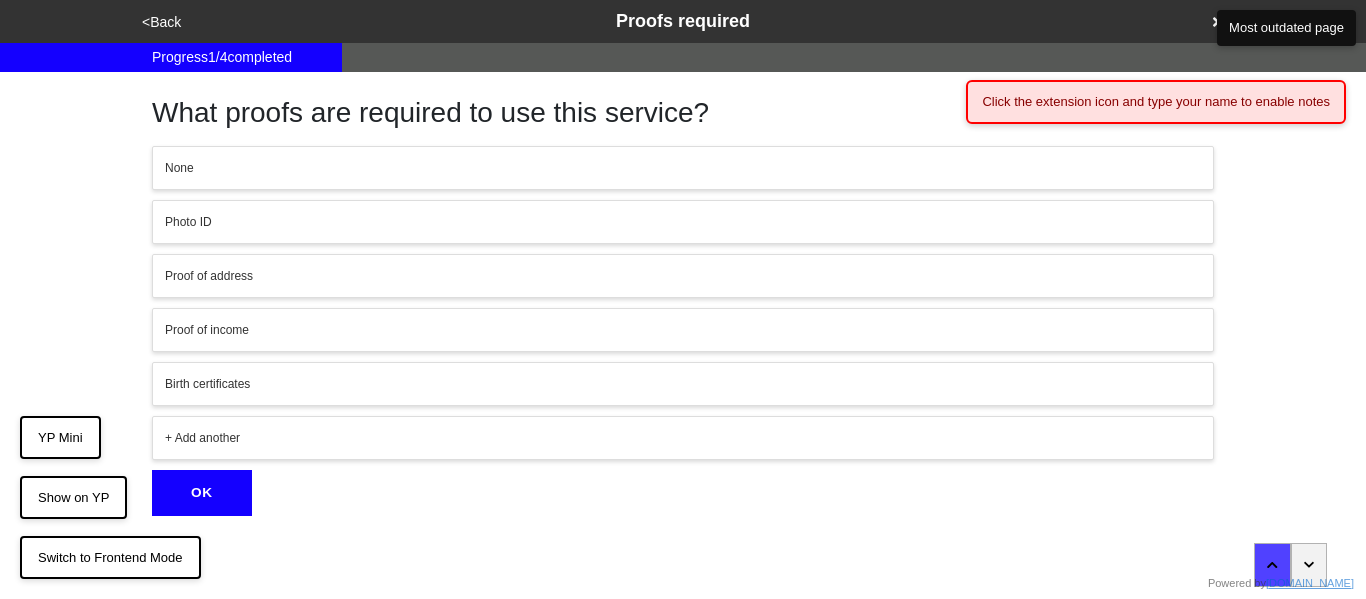 click on "None" at bounding box center (683, 168) 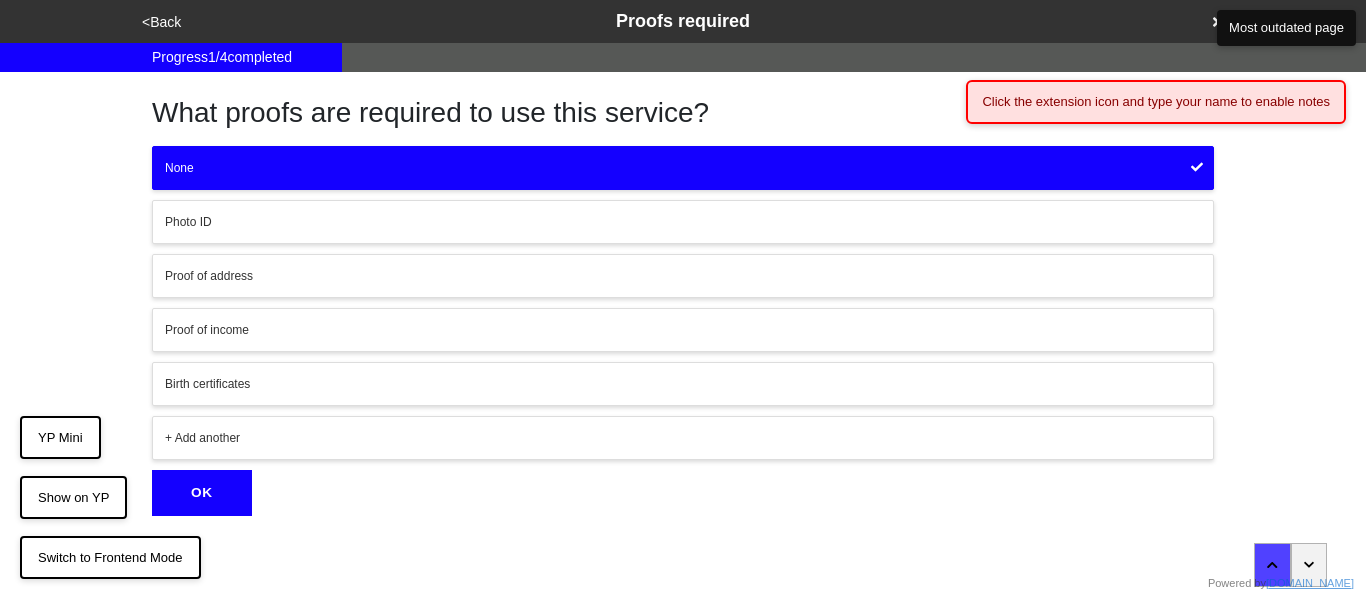 click on "OK" at bounding box center (202, 493) 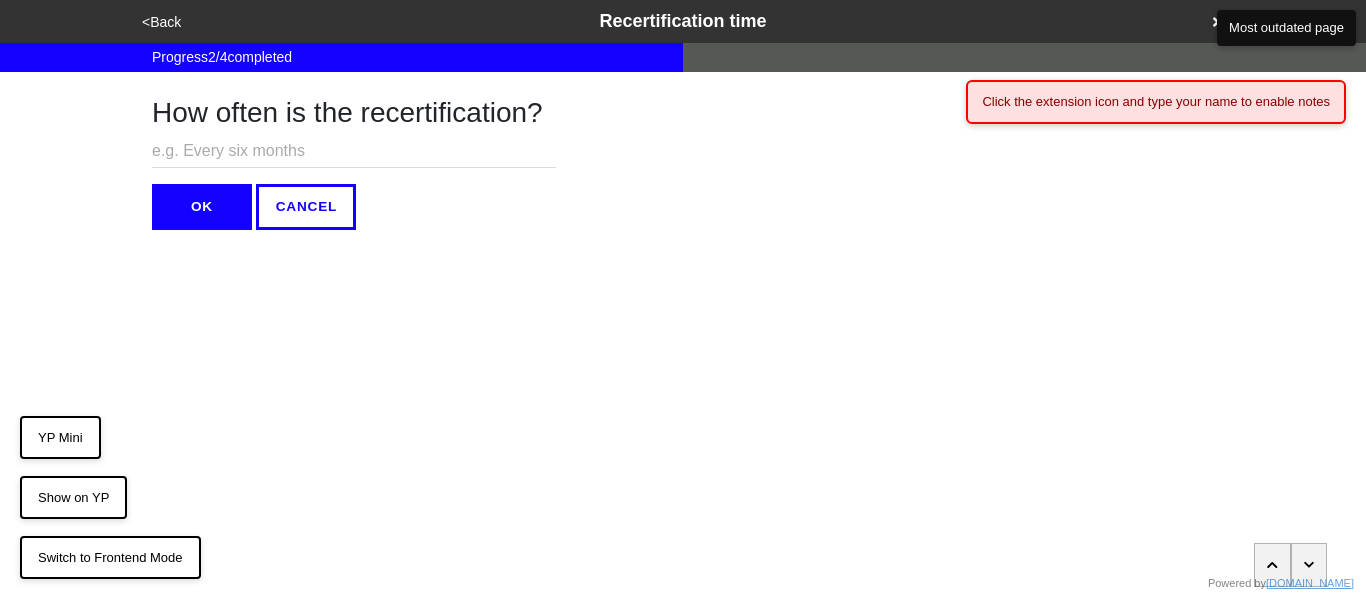 click on "How often is the recertification? OK   CANCEL" at bounding box center (683, 151) 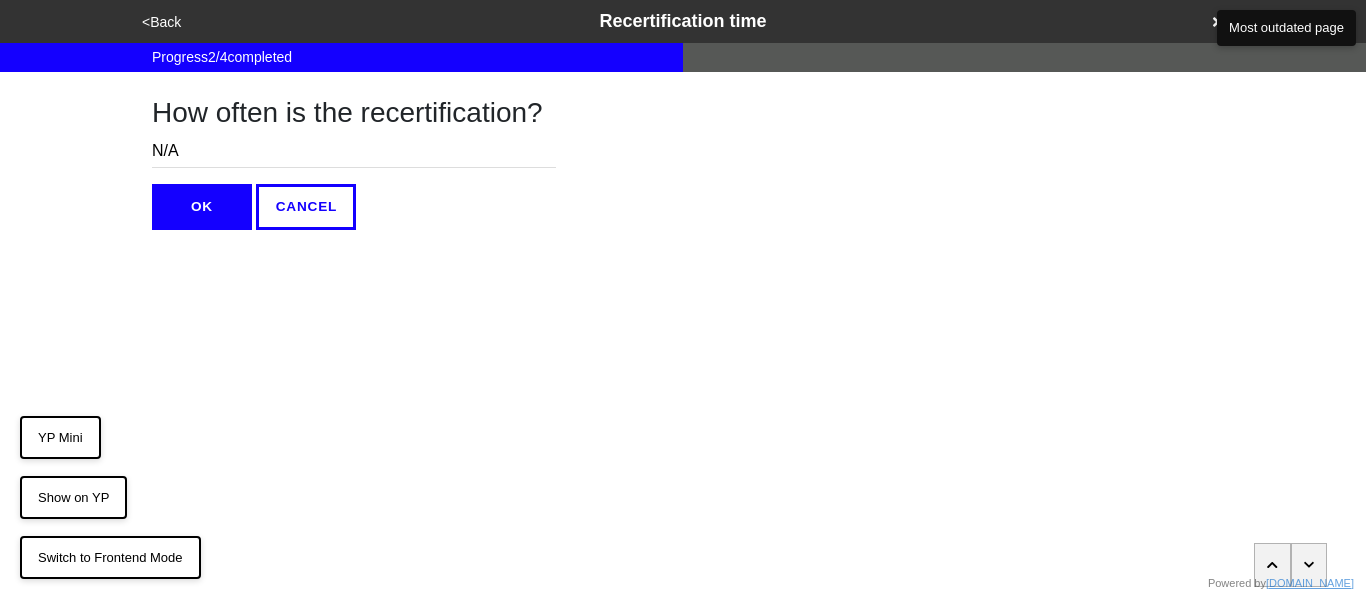 type on "N/A" 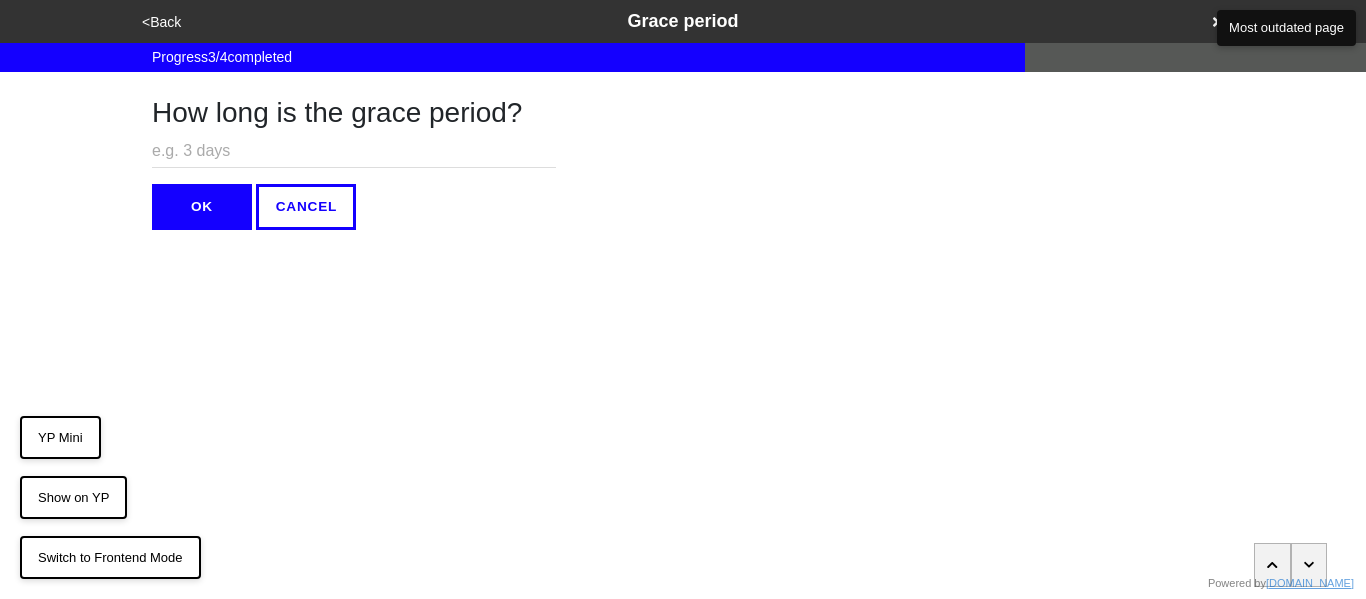 click on "How long is the grace period? OK   CANCEL" at bounding box center [683, 151] 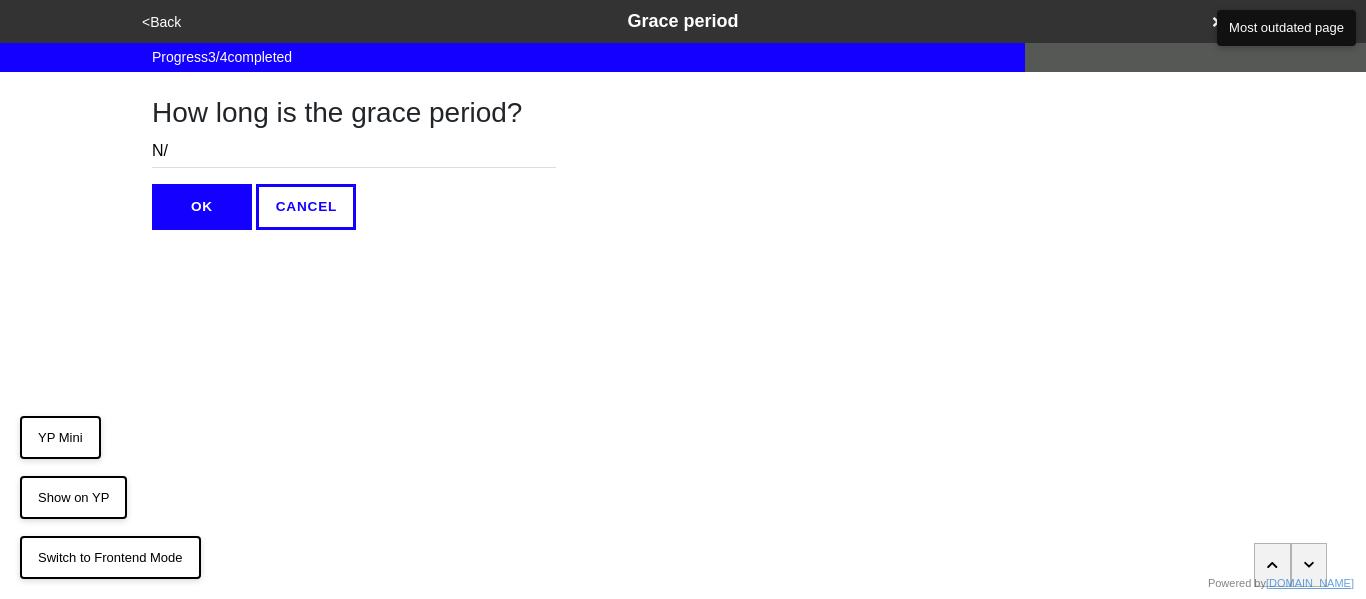type on "N/A" 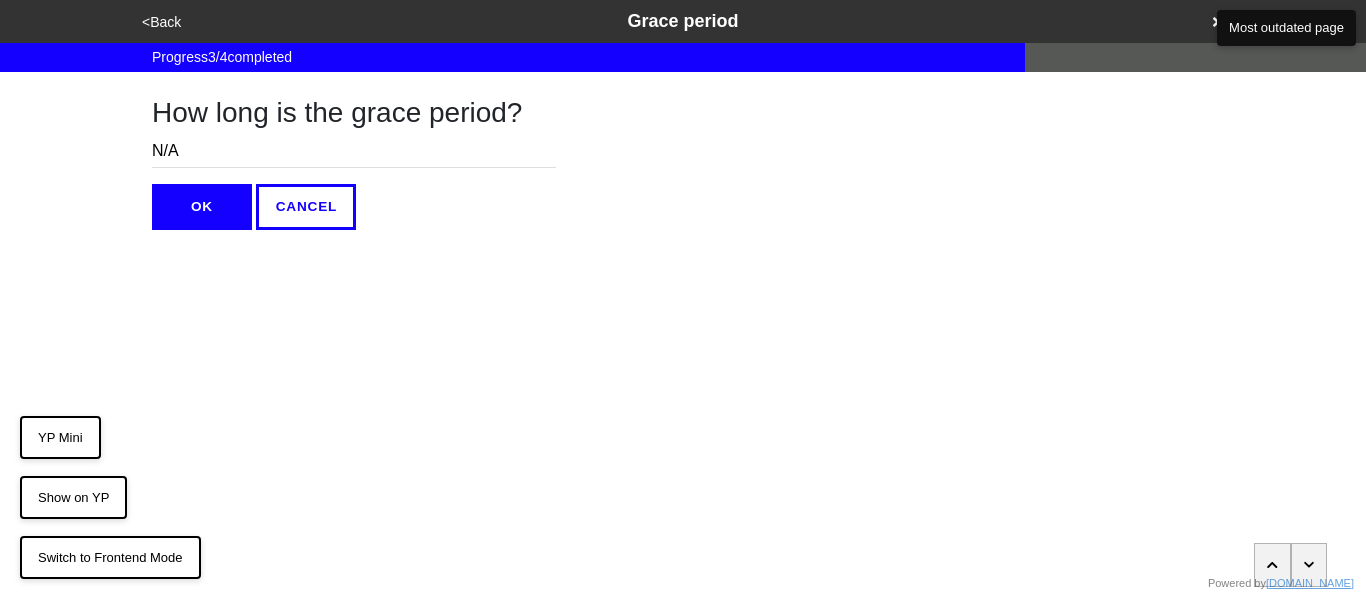 click on "OK" at bounding box center [202, 207] 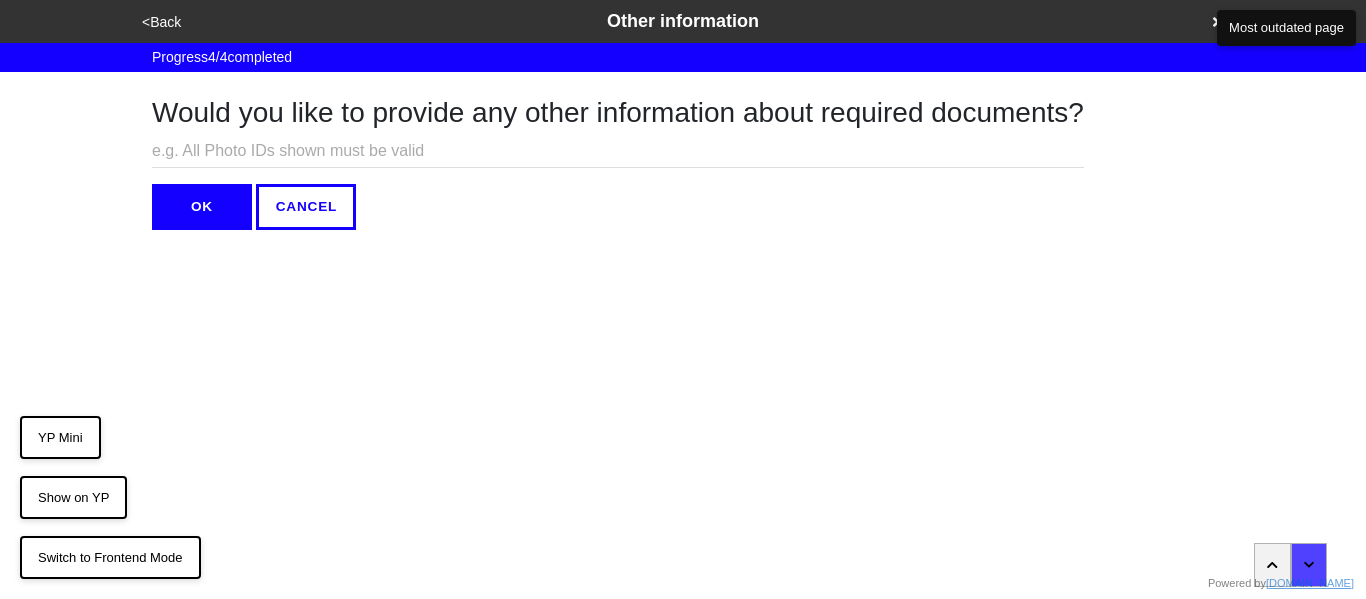 click at bounding box center [618, 151] 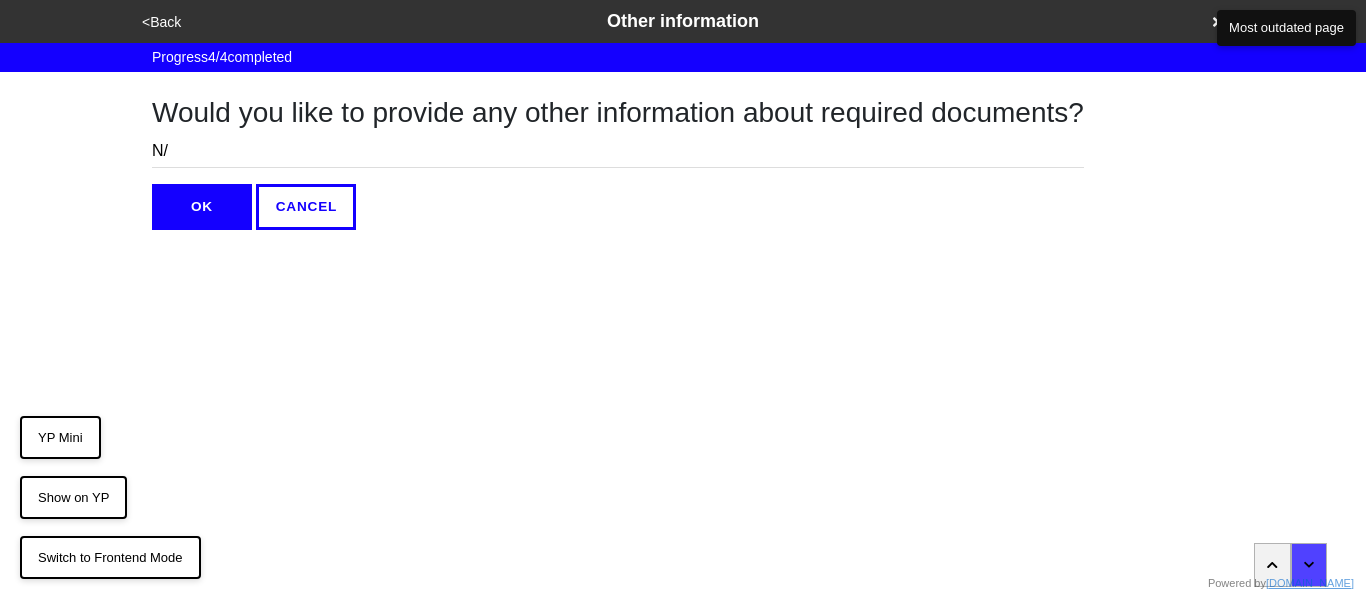 type on "N/A" 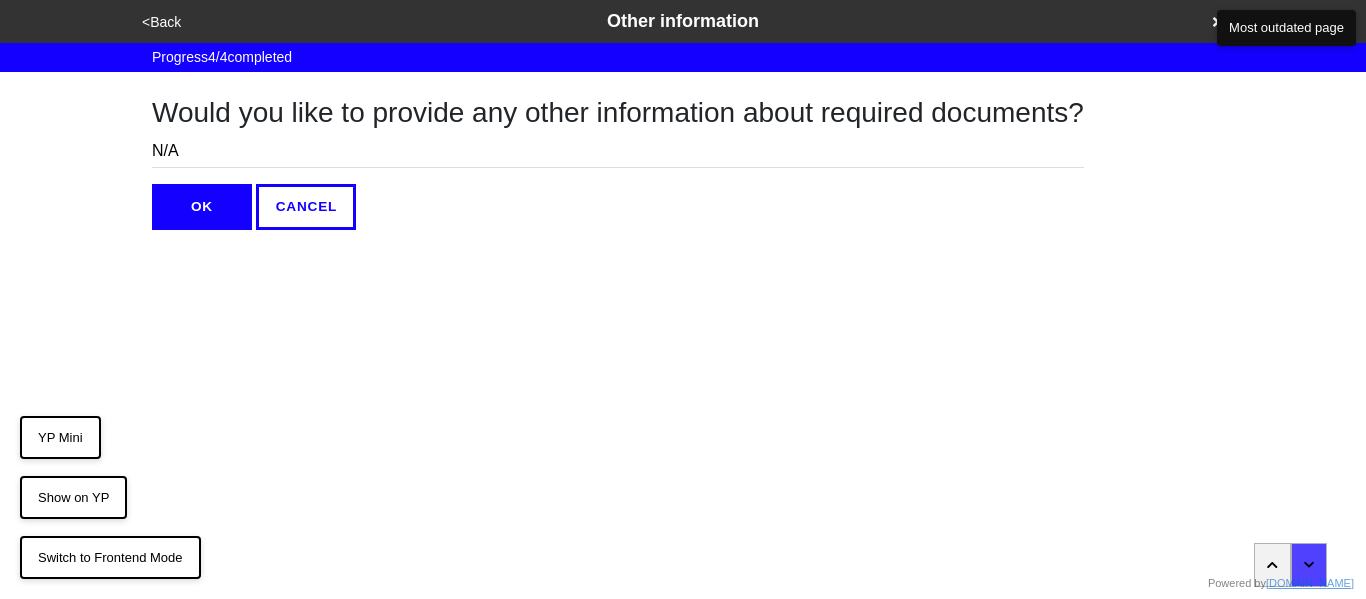 click on "OK" at bounding box center (202, 207) 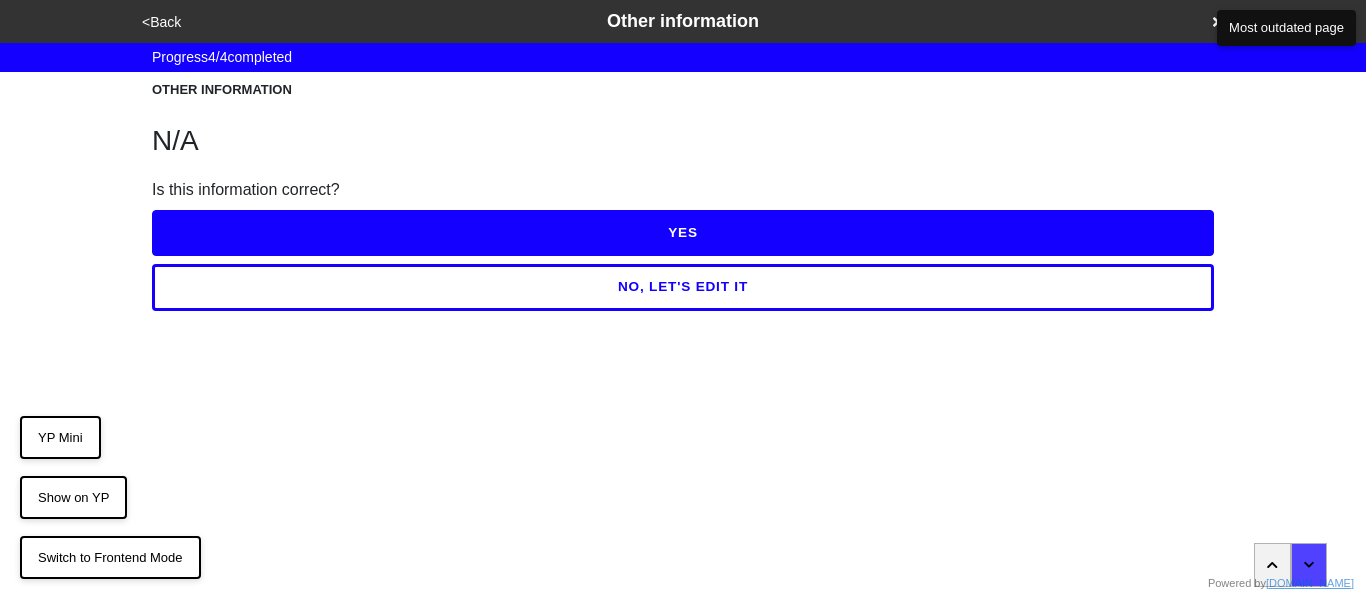 click on "YES" at bounding box center (683, 233) 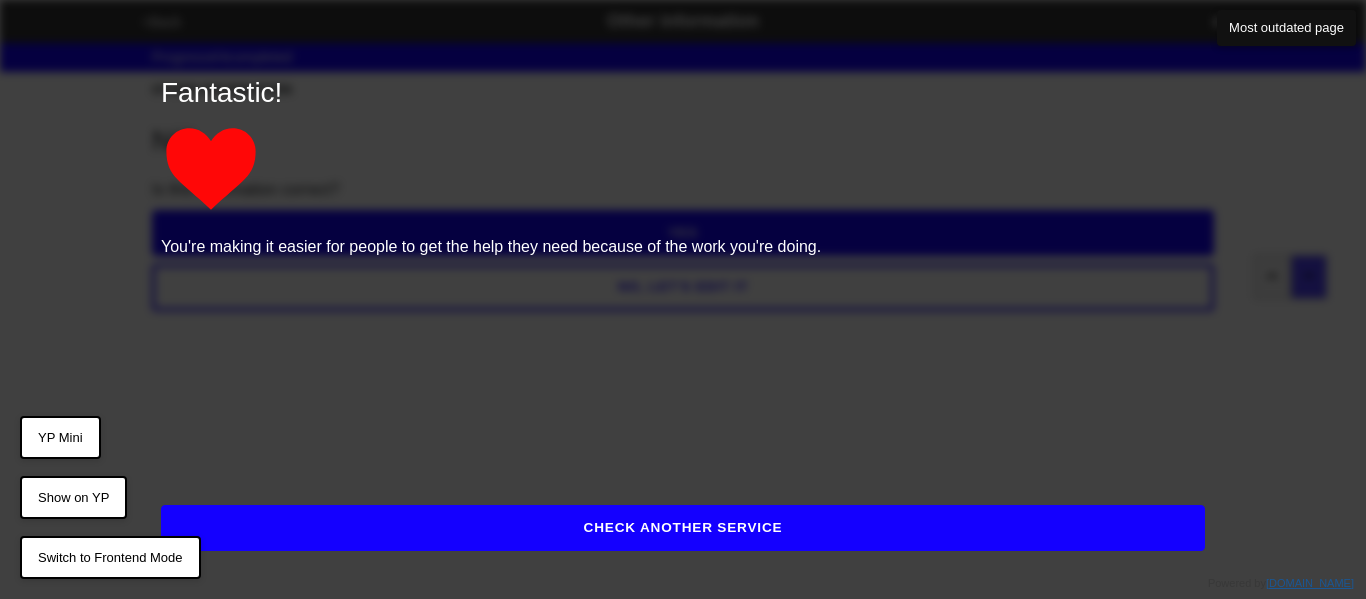 click on "CHECK ANOTHER SERVICE" at bounding box center (683, 528) 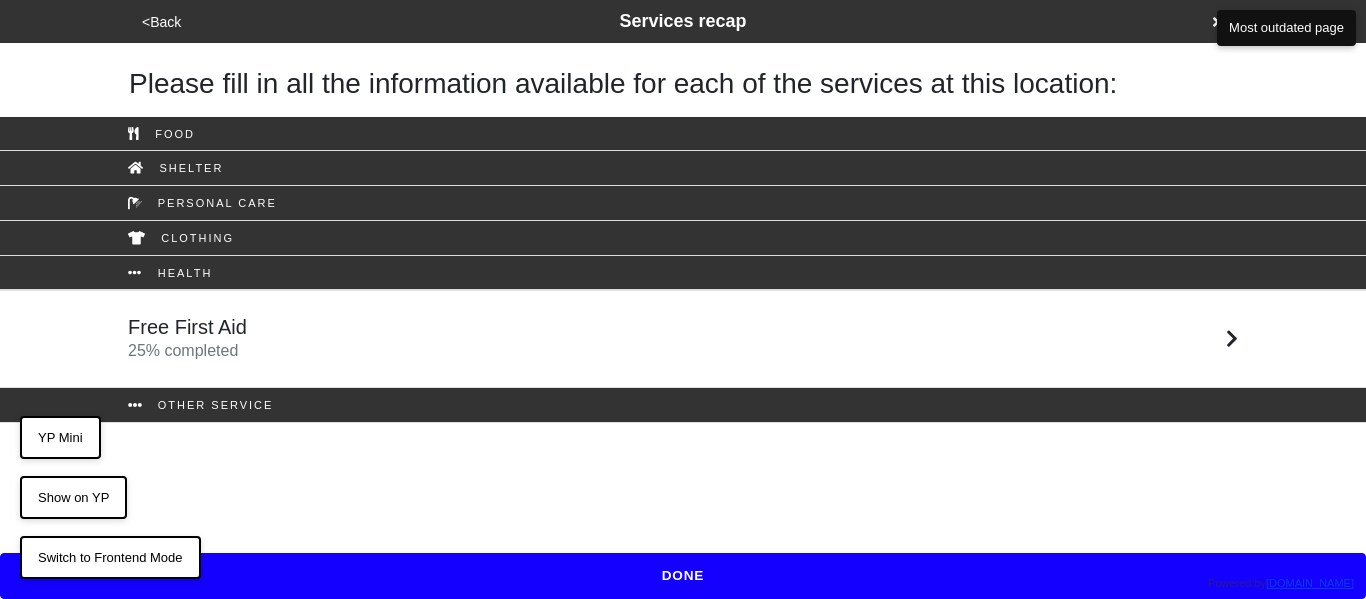 click on "DONE" at bounding box center [683, 576] 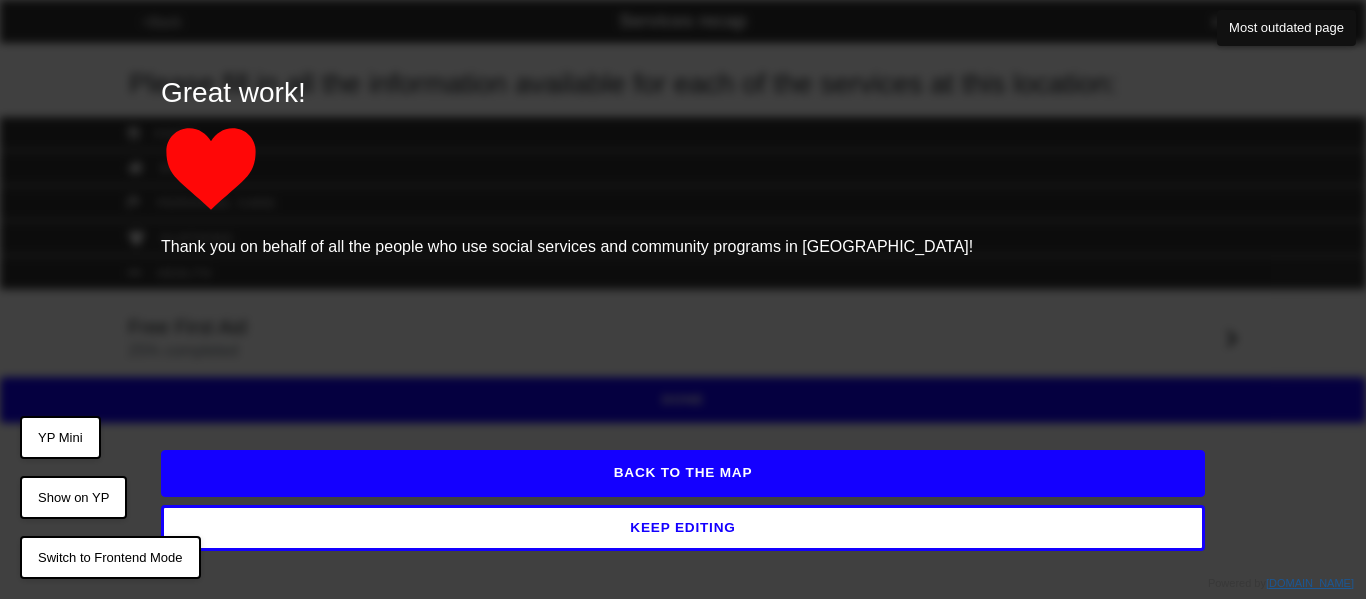 click on "BACK TO THE MAP" at bounding box center (683, 473) 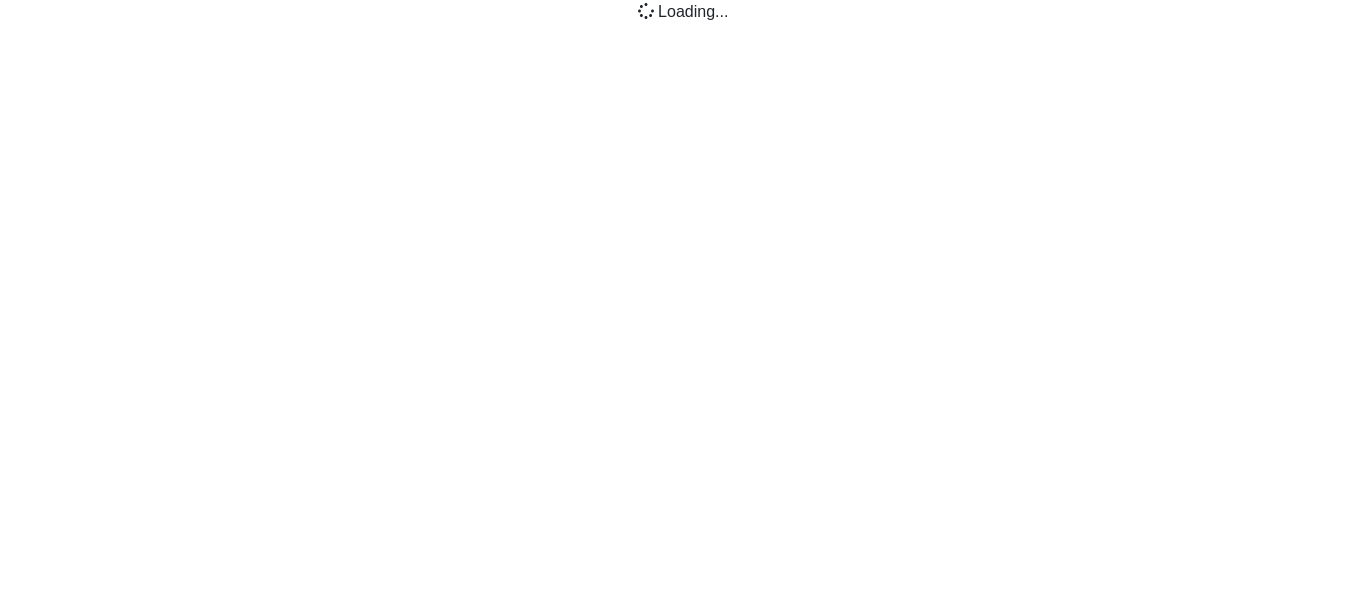 scroll, scrollTop: 0, scrollLeft: 0, axis: both 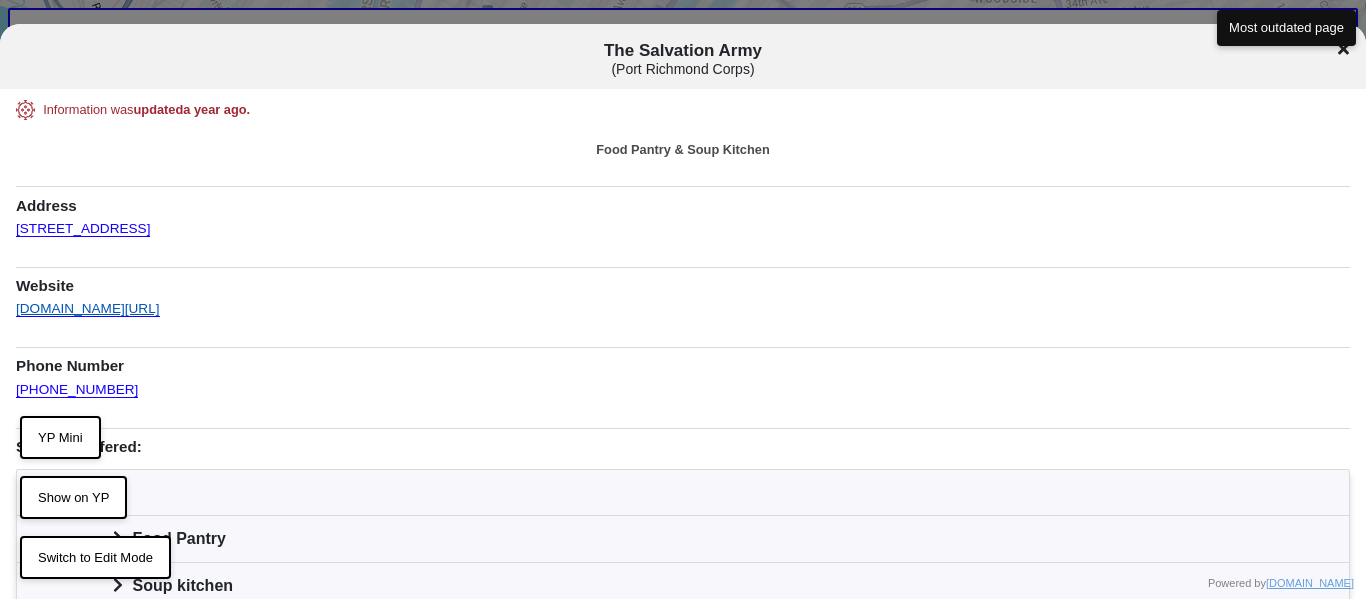 click on "easternusa.salvationarmy.org/greater-new-york" at bounding box center [88, 303] 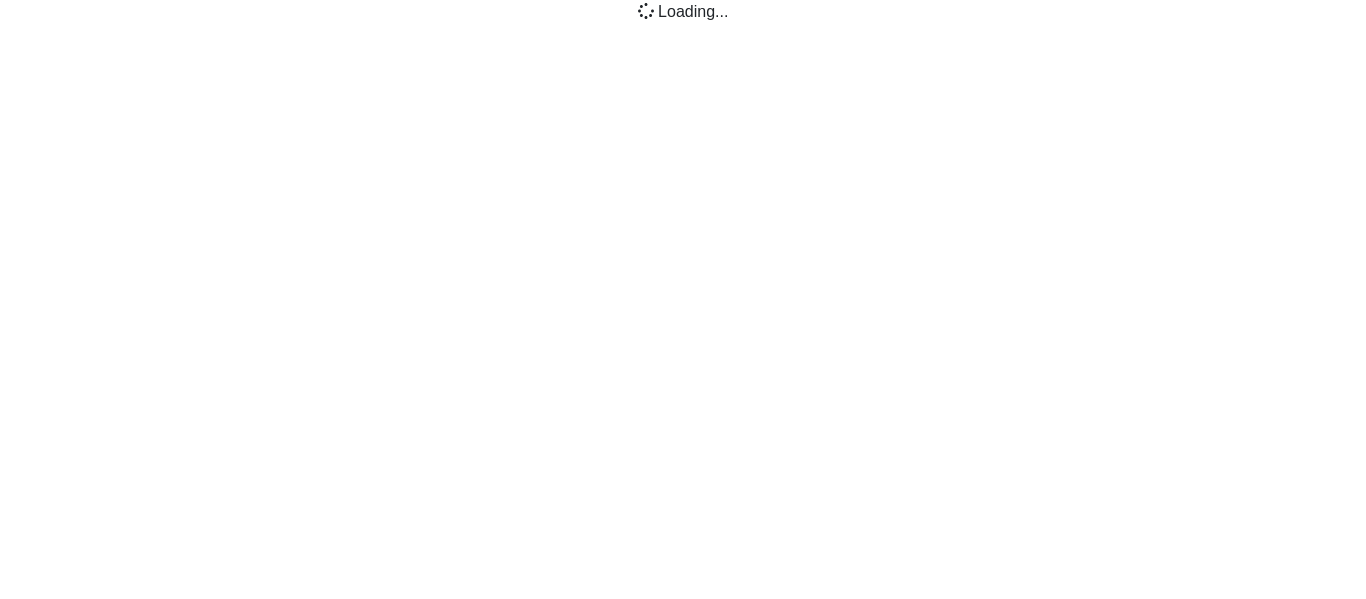 scroll, scrollTop: 0, scrollLeft: 0, axis: both 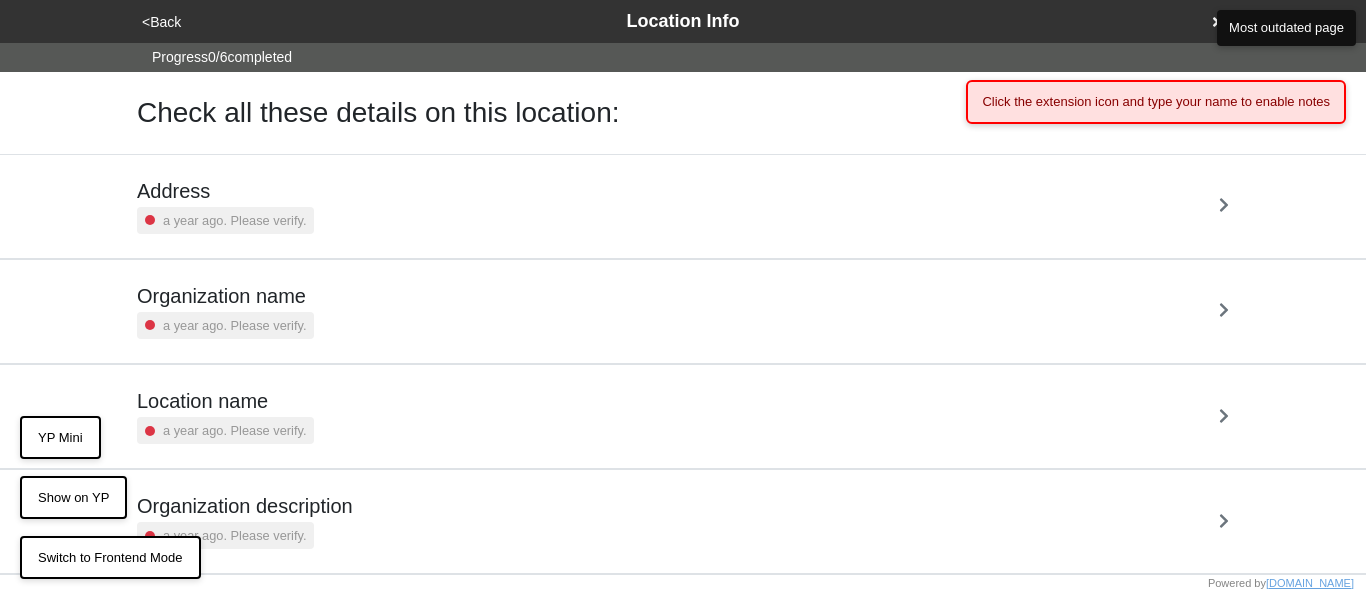 click on "Address a year ago. Please verify." at bounding box center (683, 206) 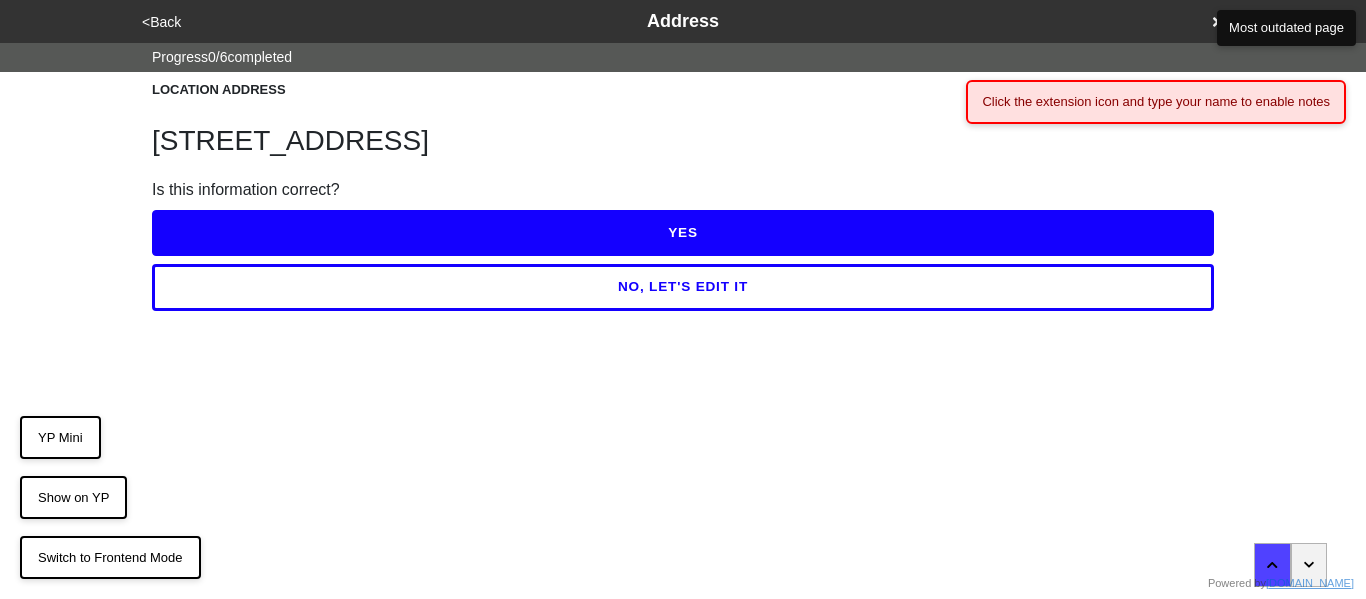 click on "YES" at bounding box center (683, 233) 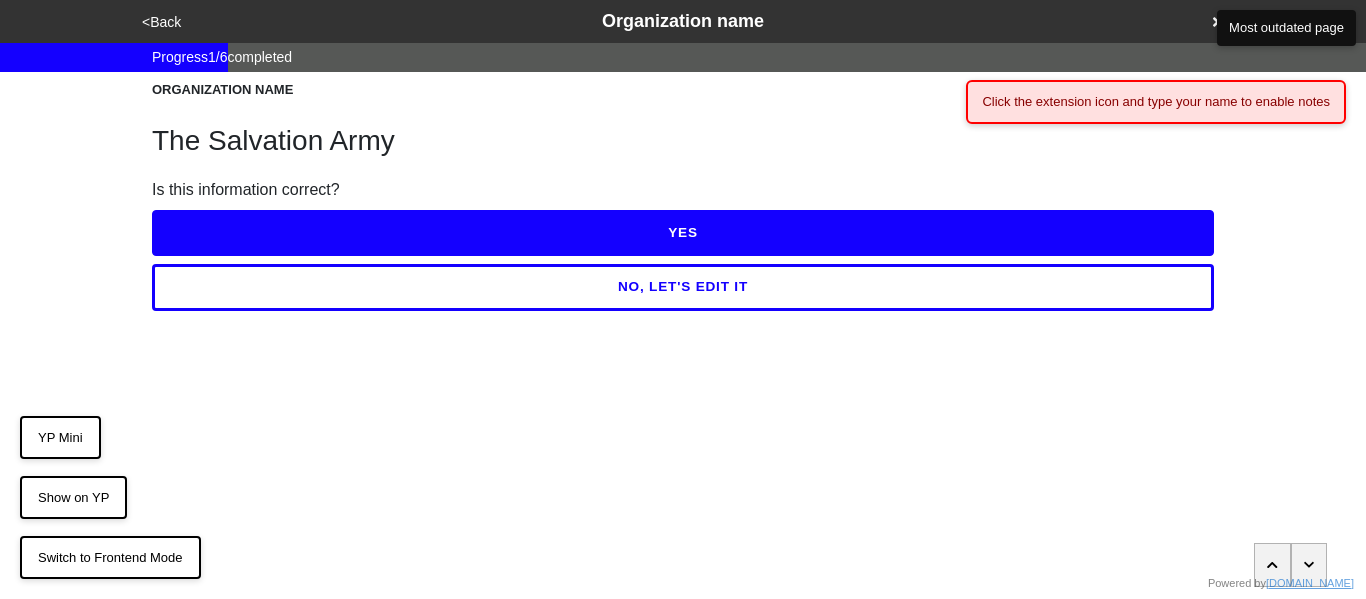 click on "YES" at bounding box center [683, 233] 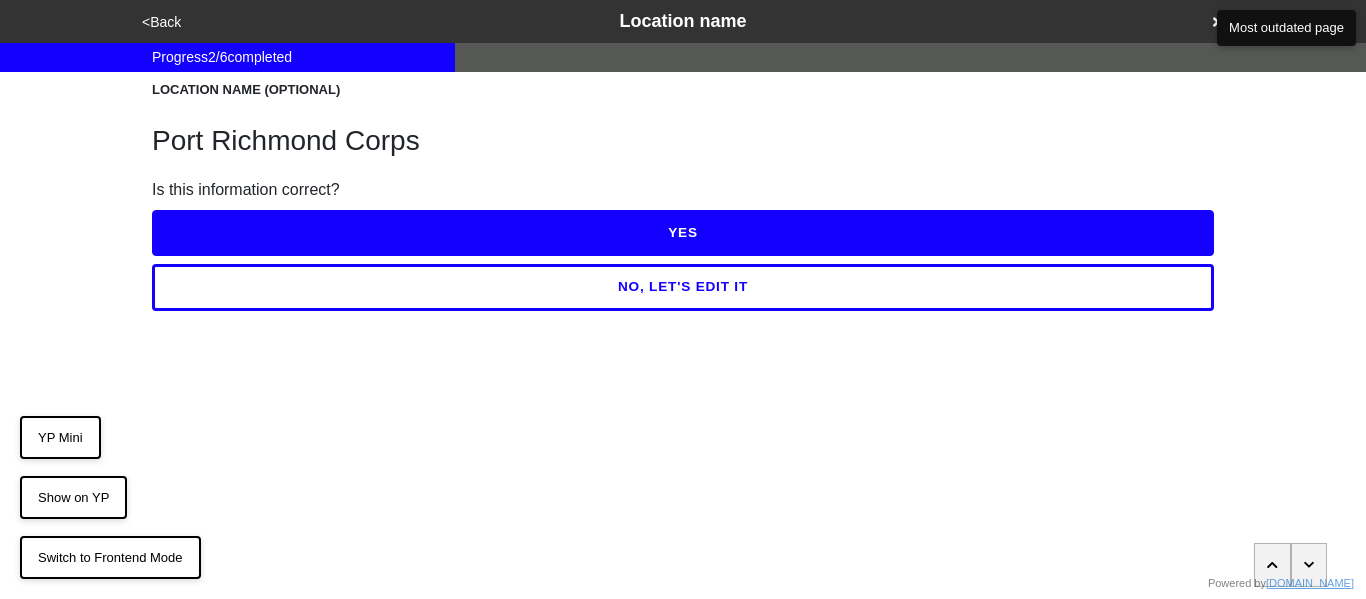 click on "YES" at bounding box center (683, 233) 